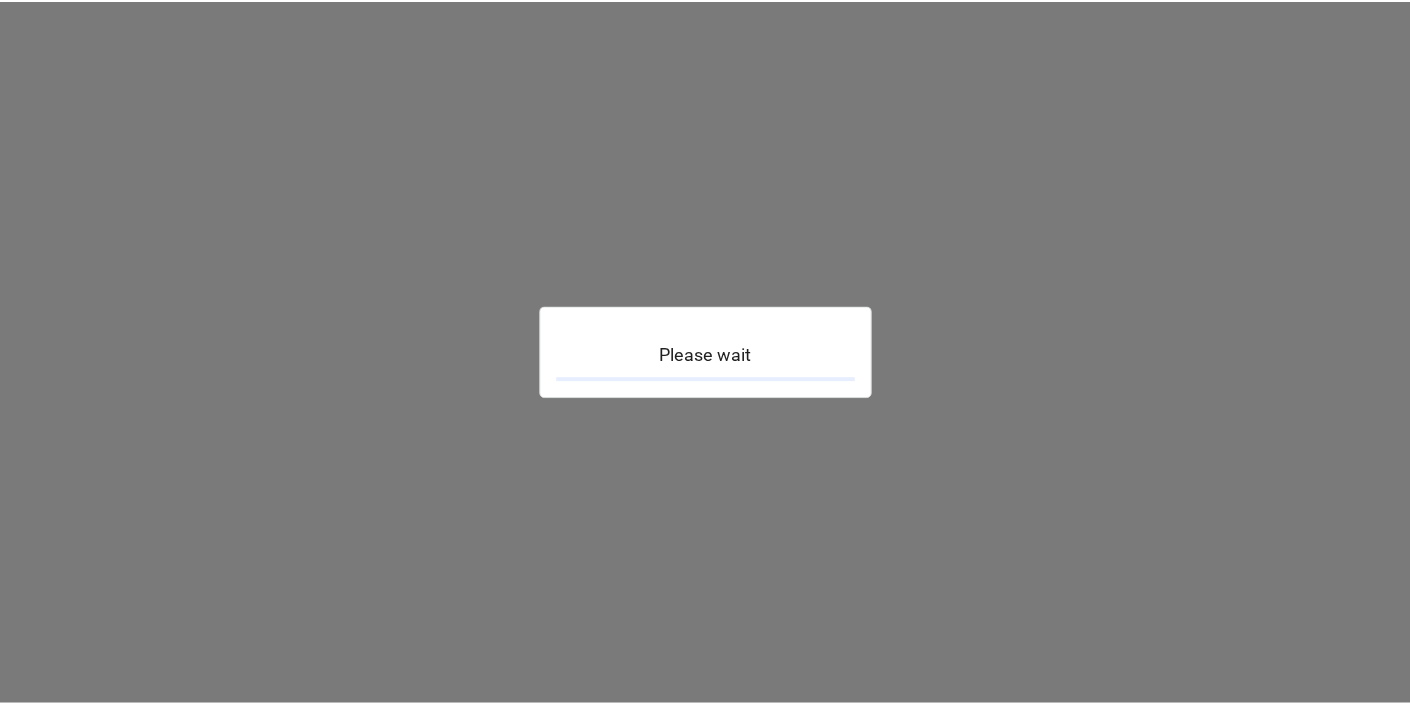 scroll, scrollTop: 0, scrollLeft: 0, axis: both 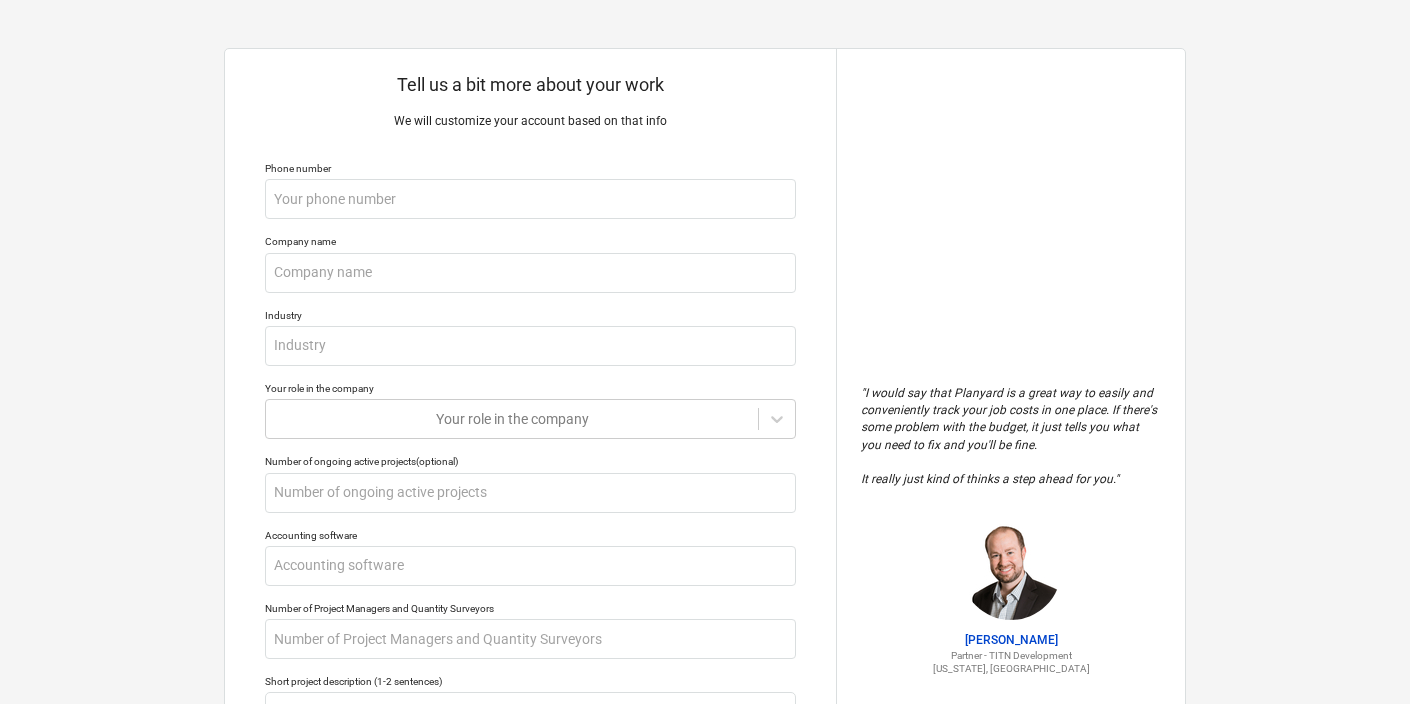 type on "x" 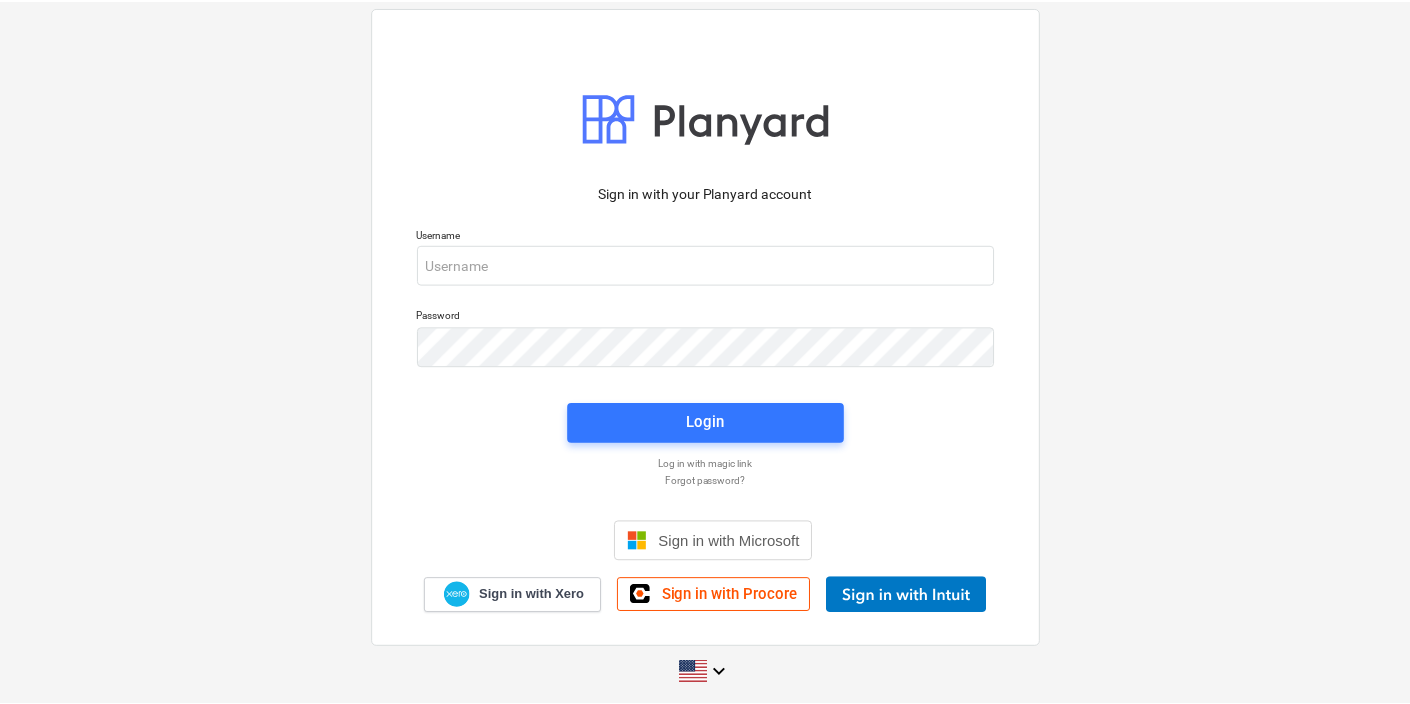 scroll, scrollTop: 0, scrollLeft: 0, axis: both 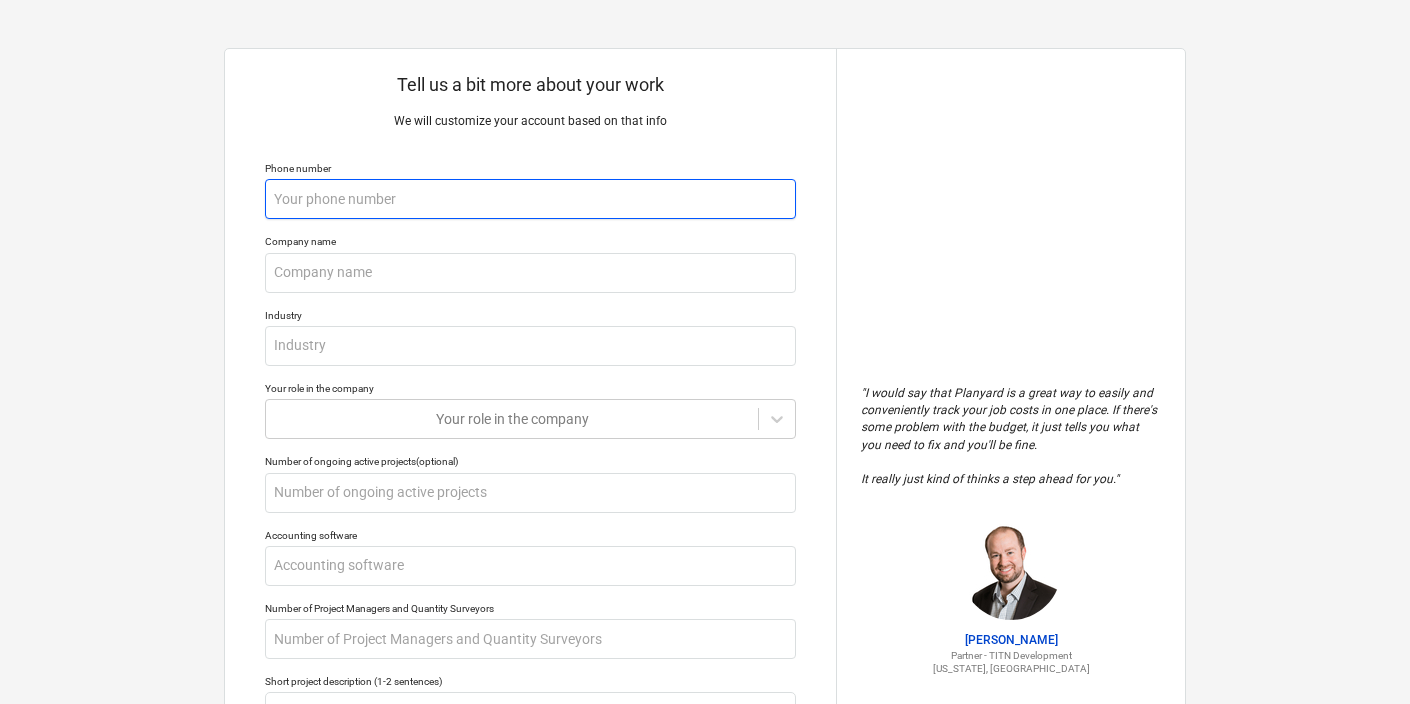 click at bounding box center (530, 199) 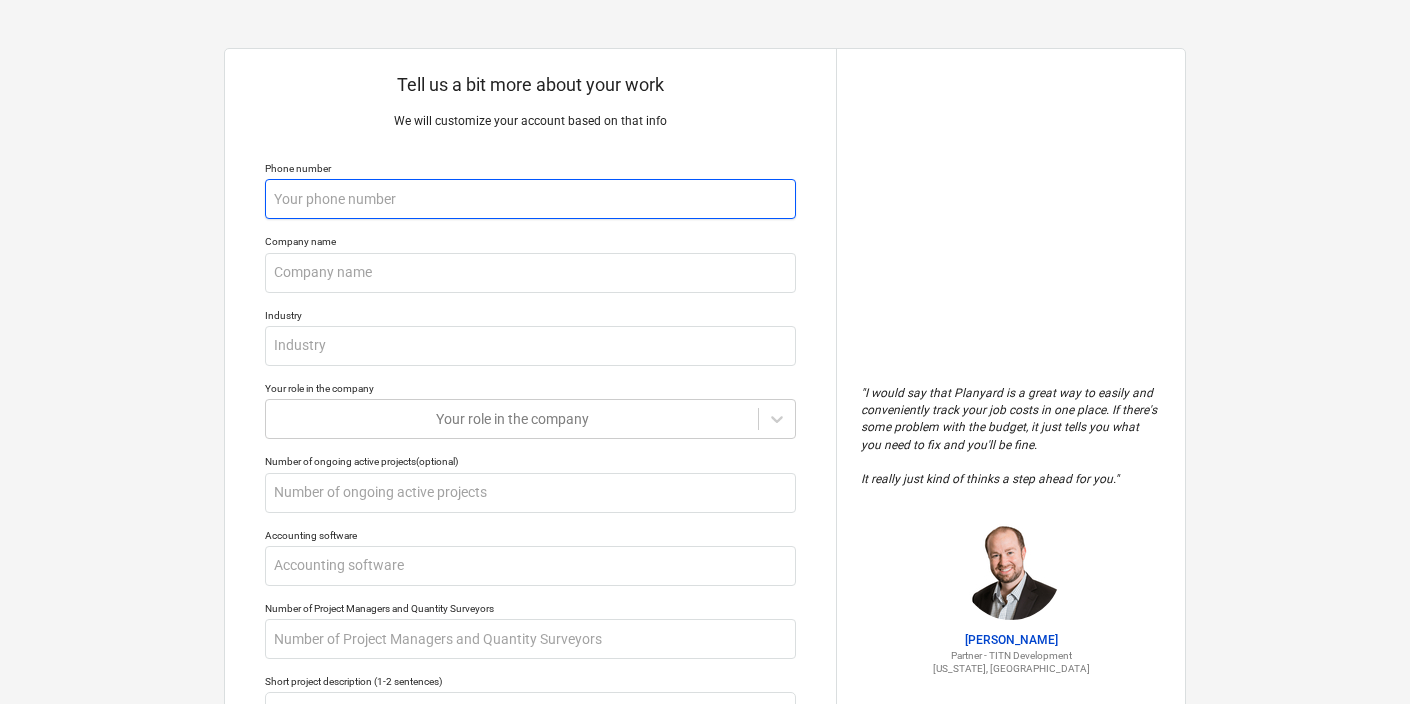 type on "x" 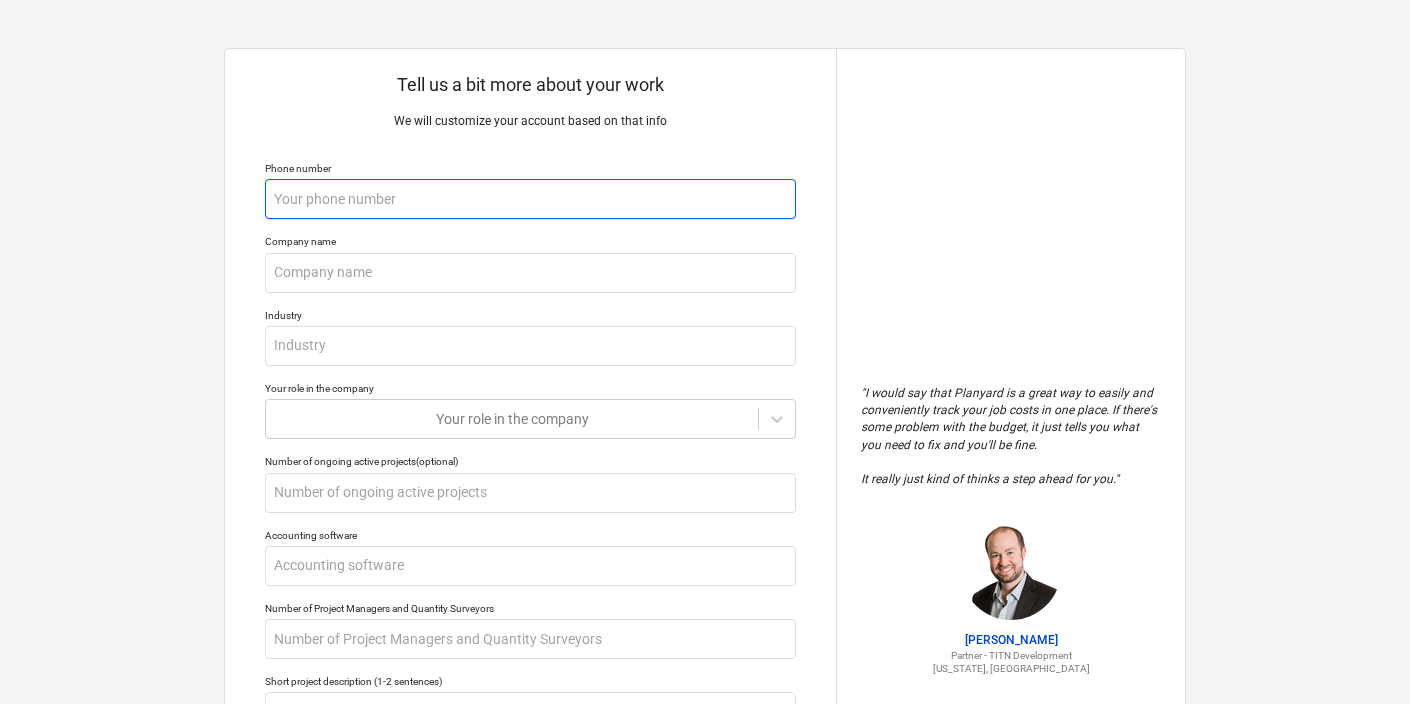 type on "0" 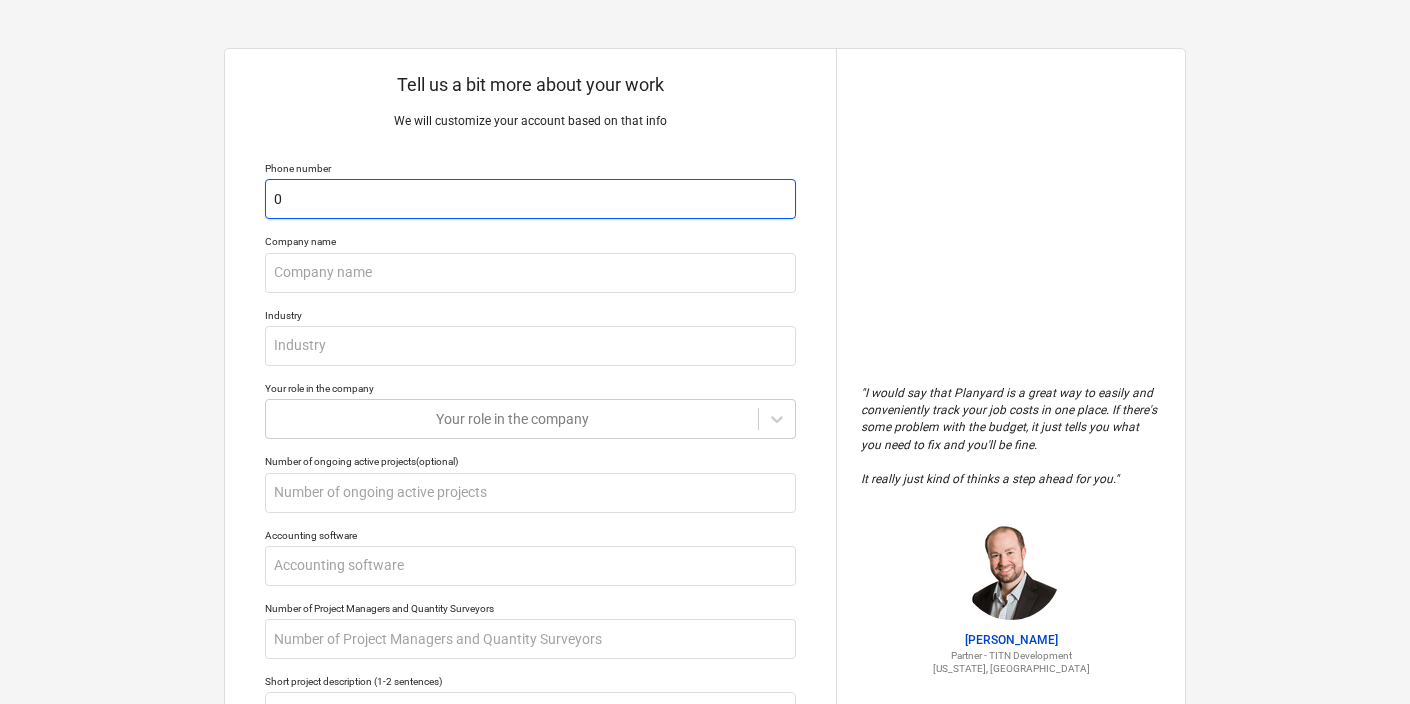 type on "x" 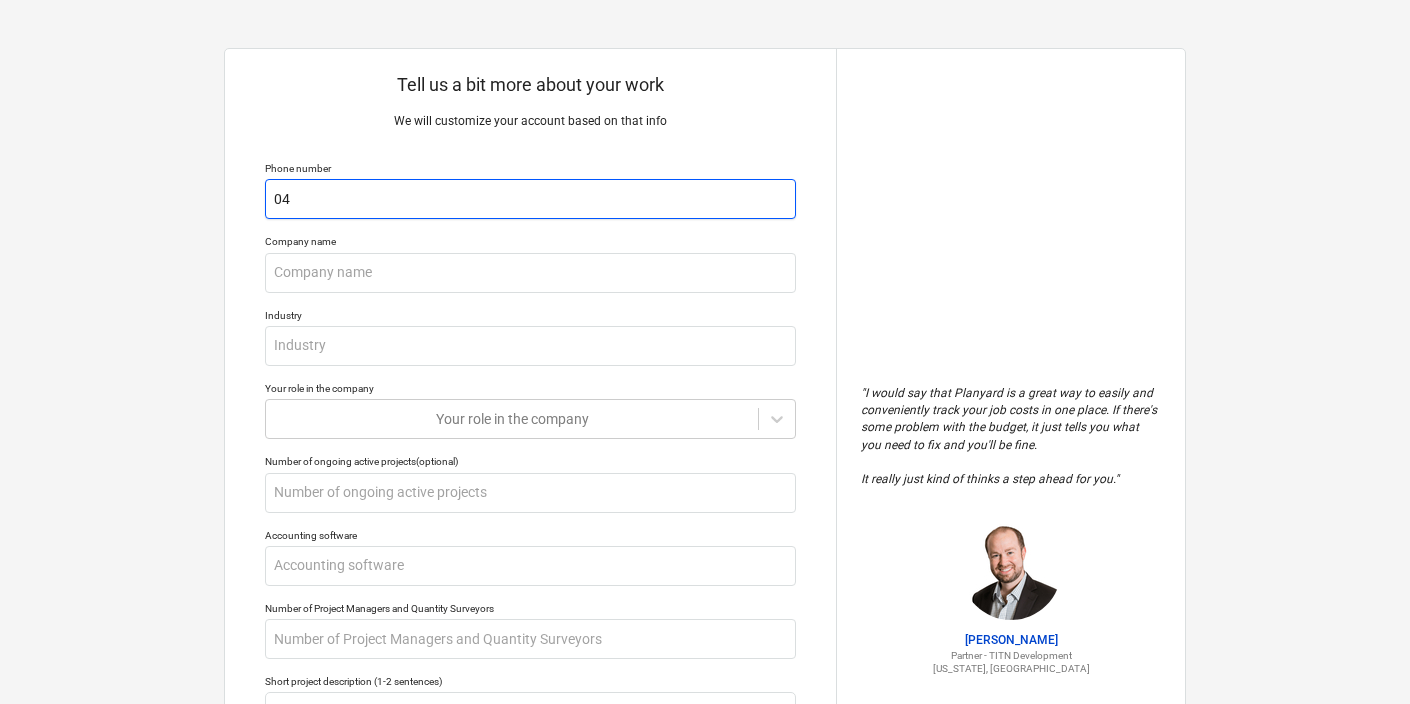 type on "x" 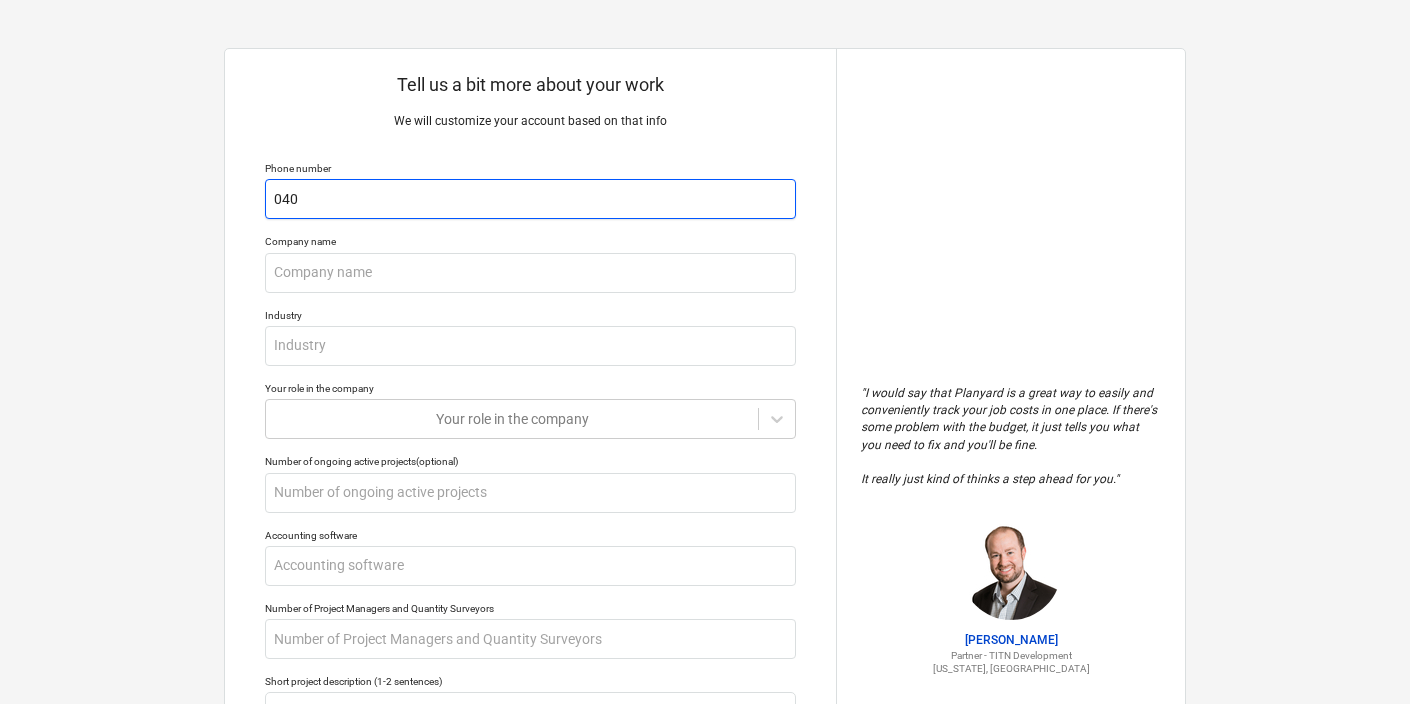 type on "x" 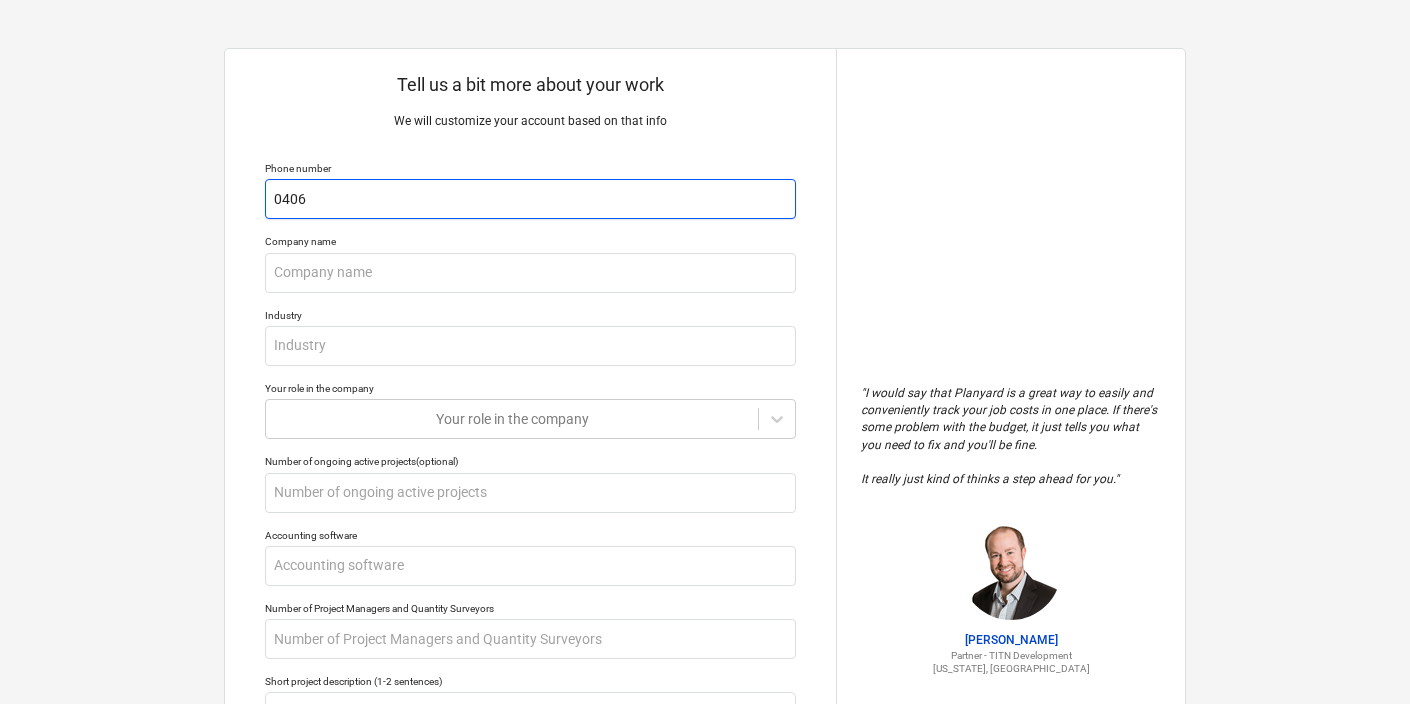 type on "x" 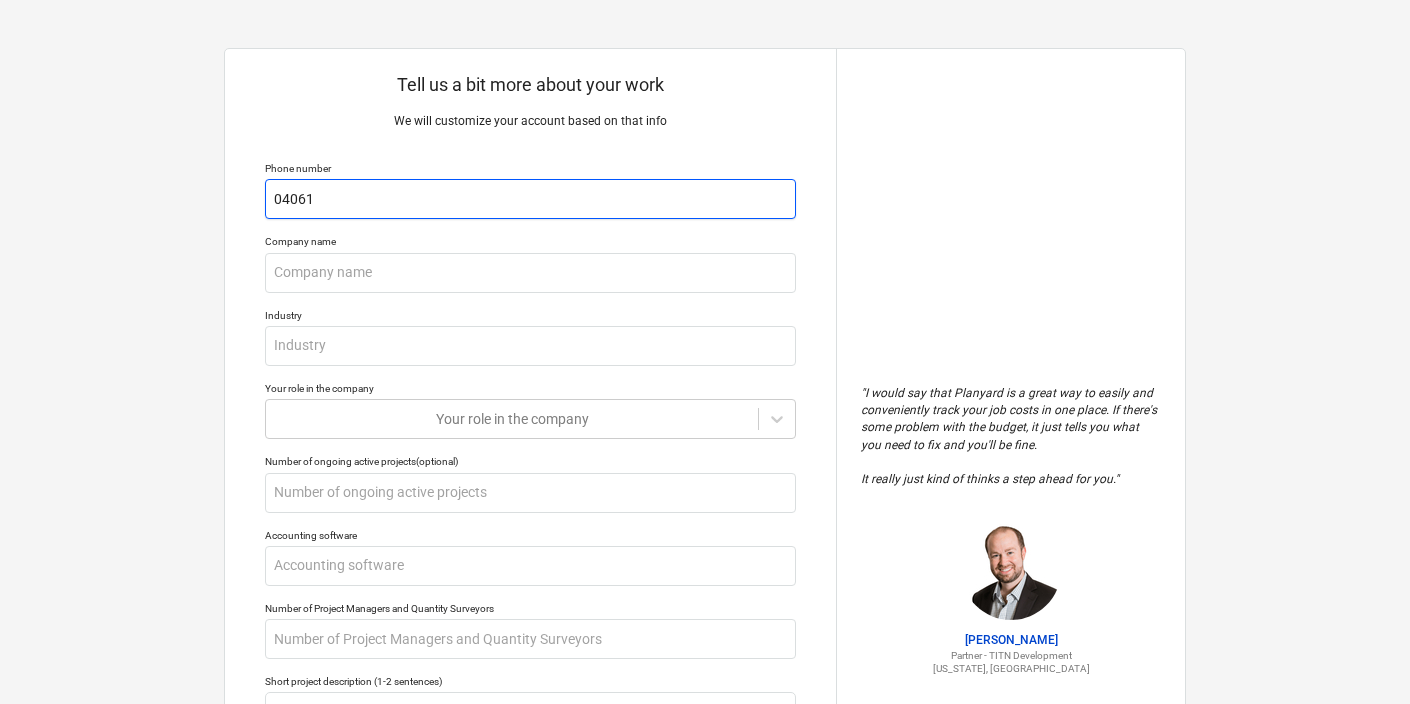 type on "x" 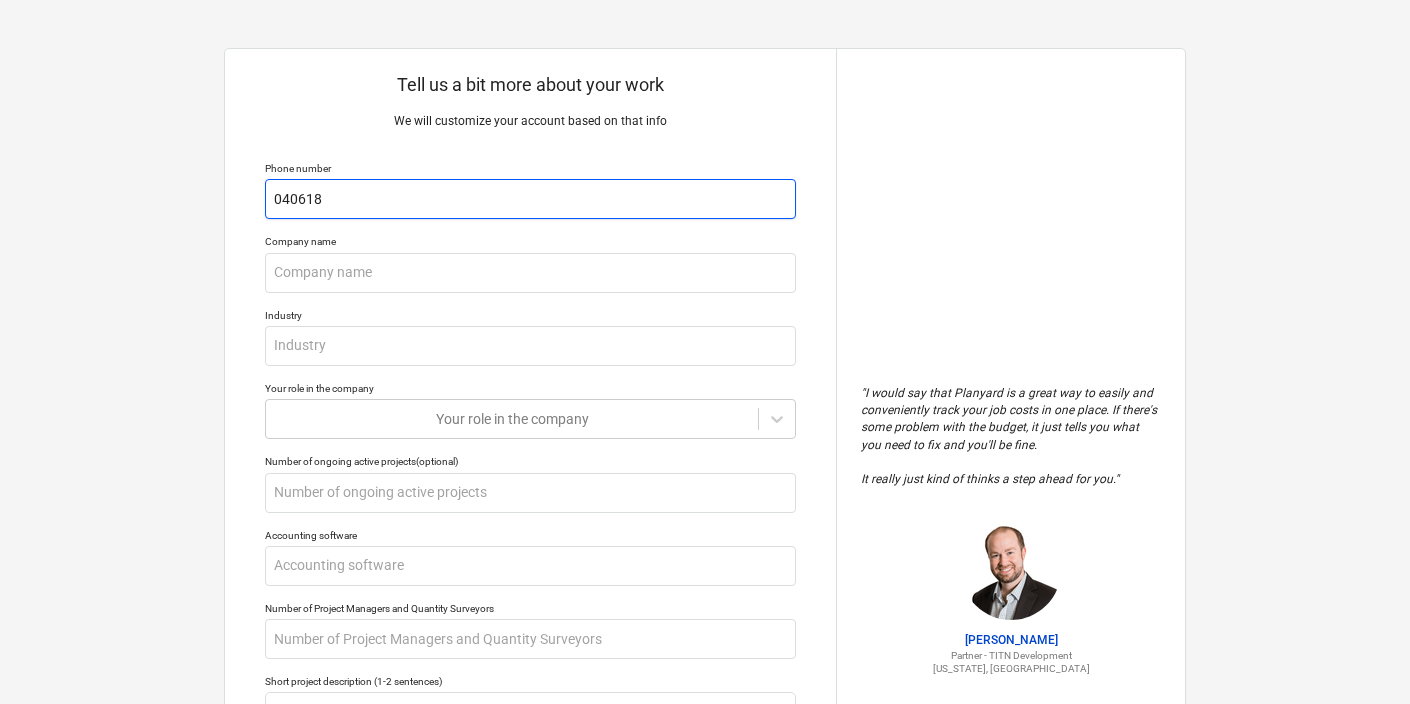 type on "x" 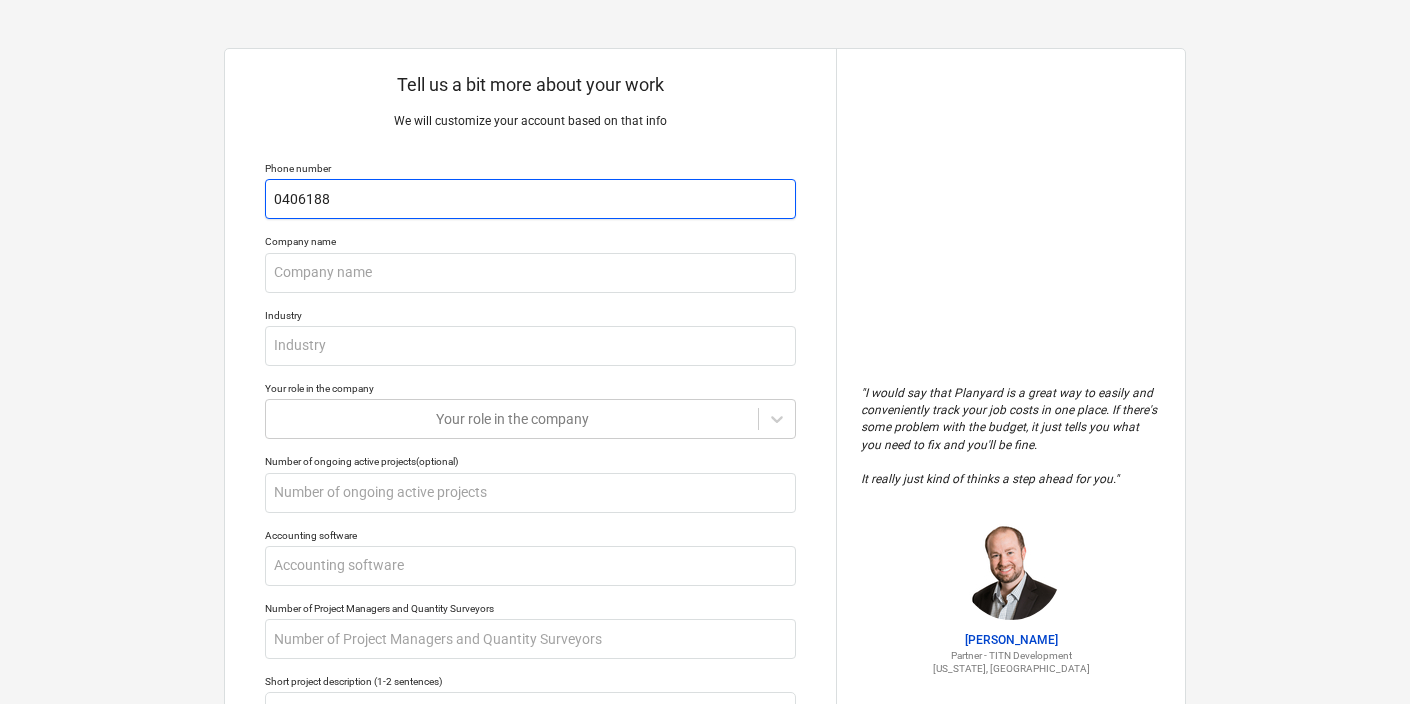 type on "x" 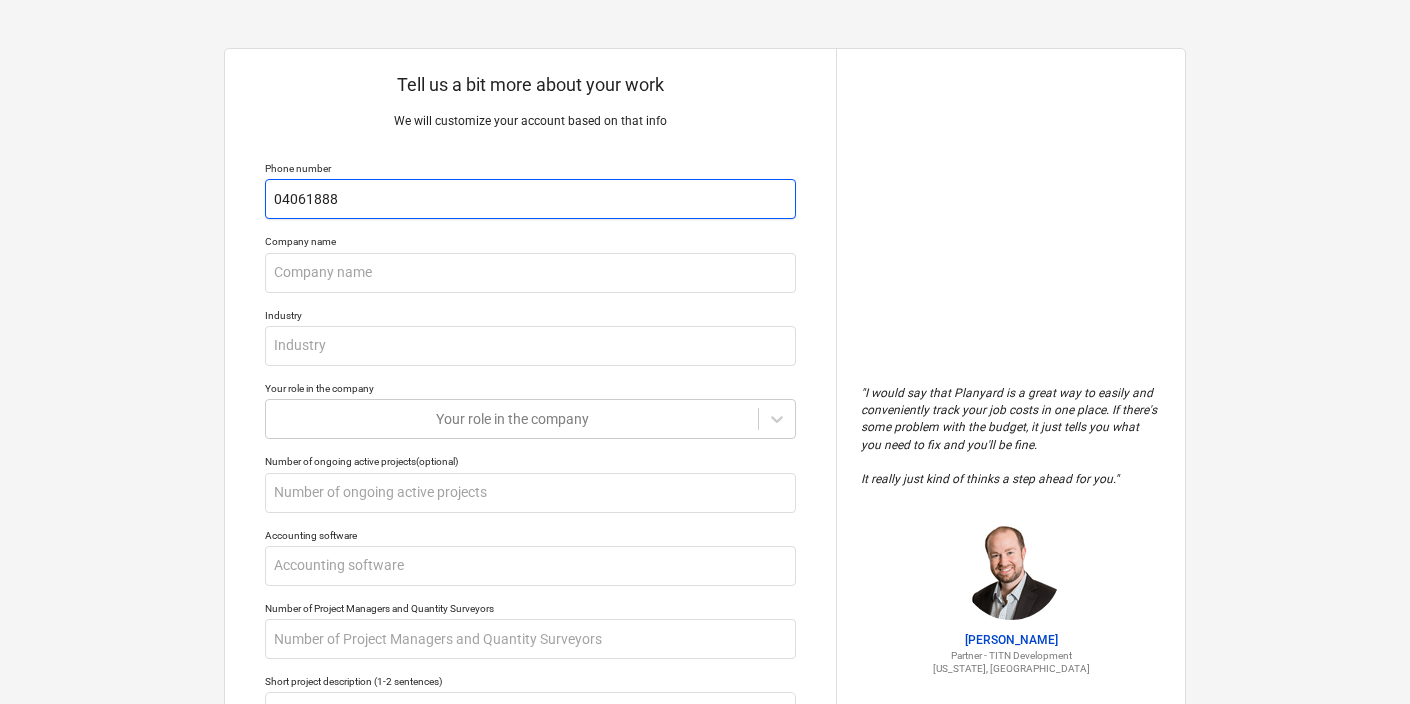 type on "x" 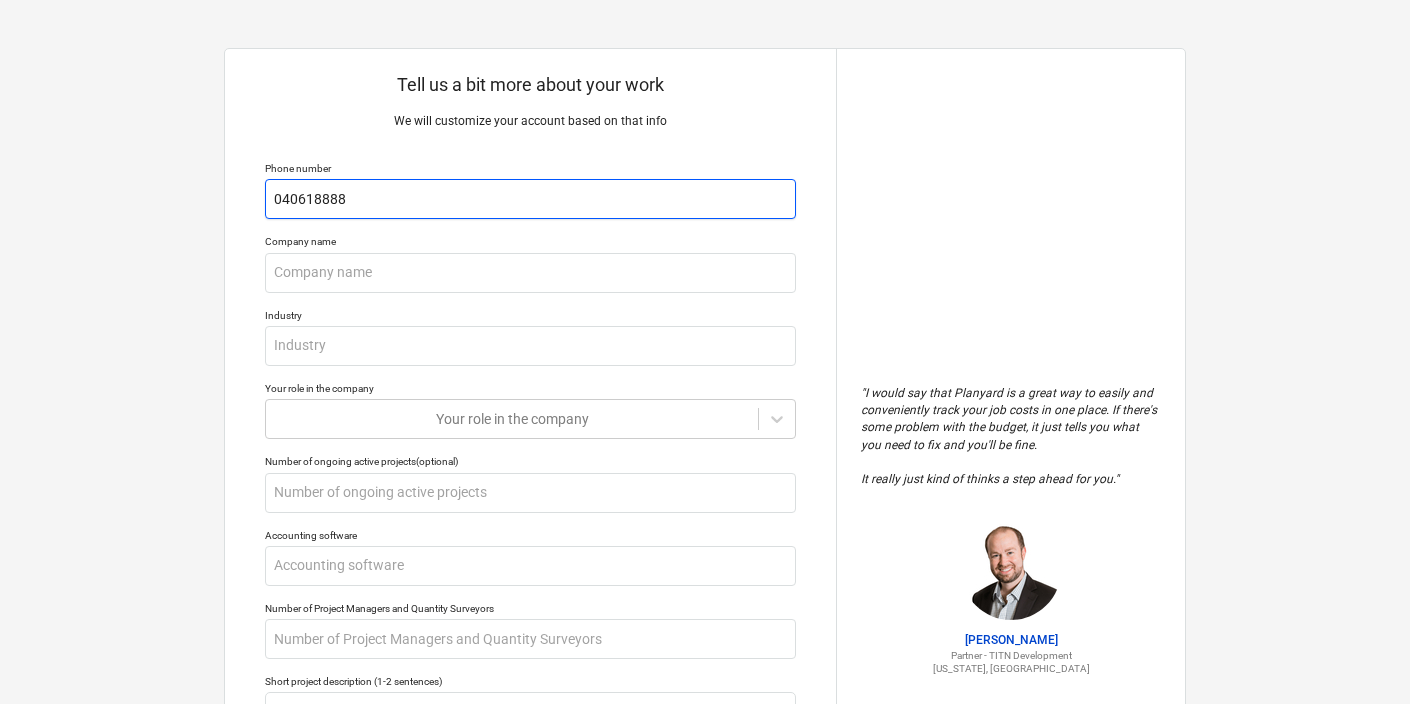 type on "x" 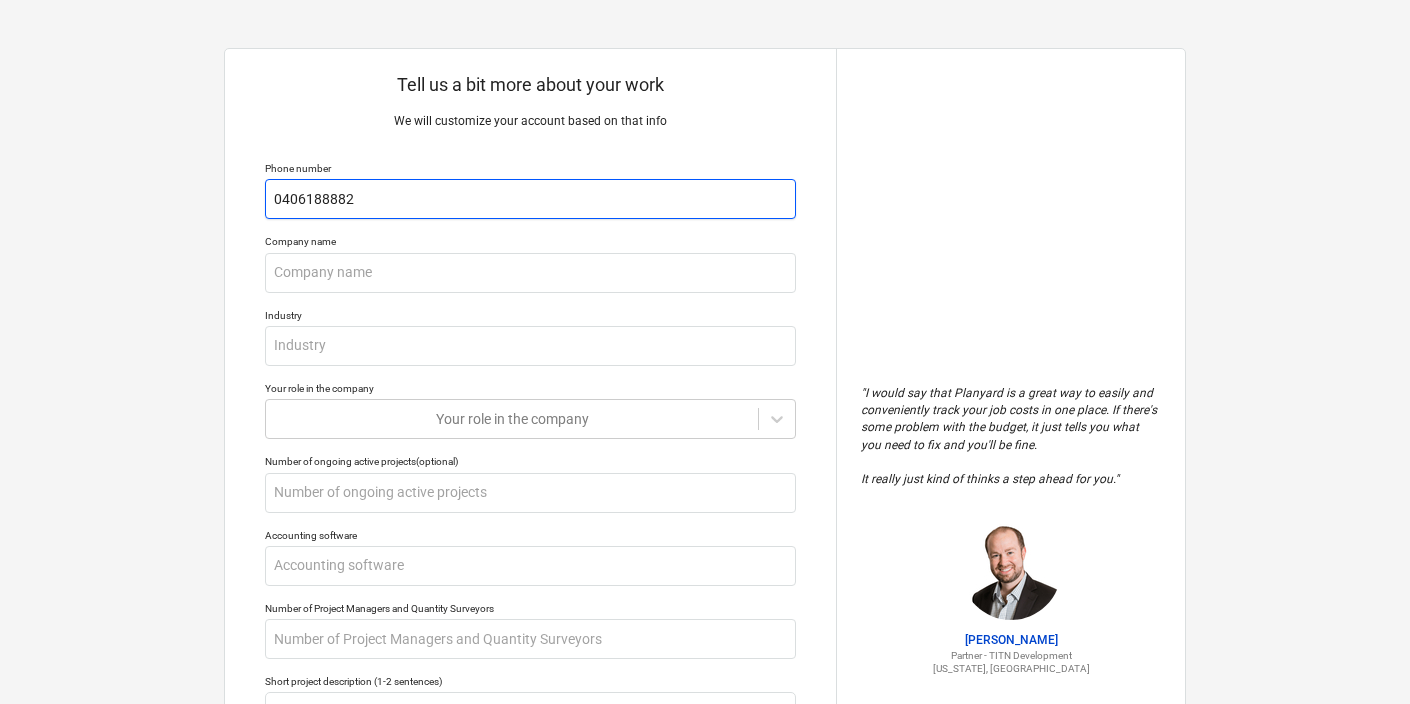 type on "0406188882" 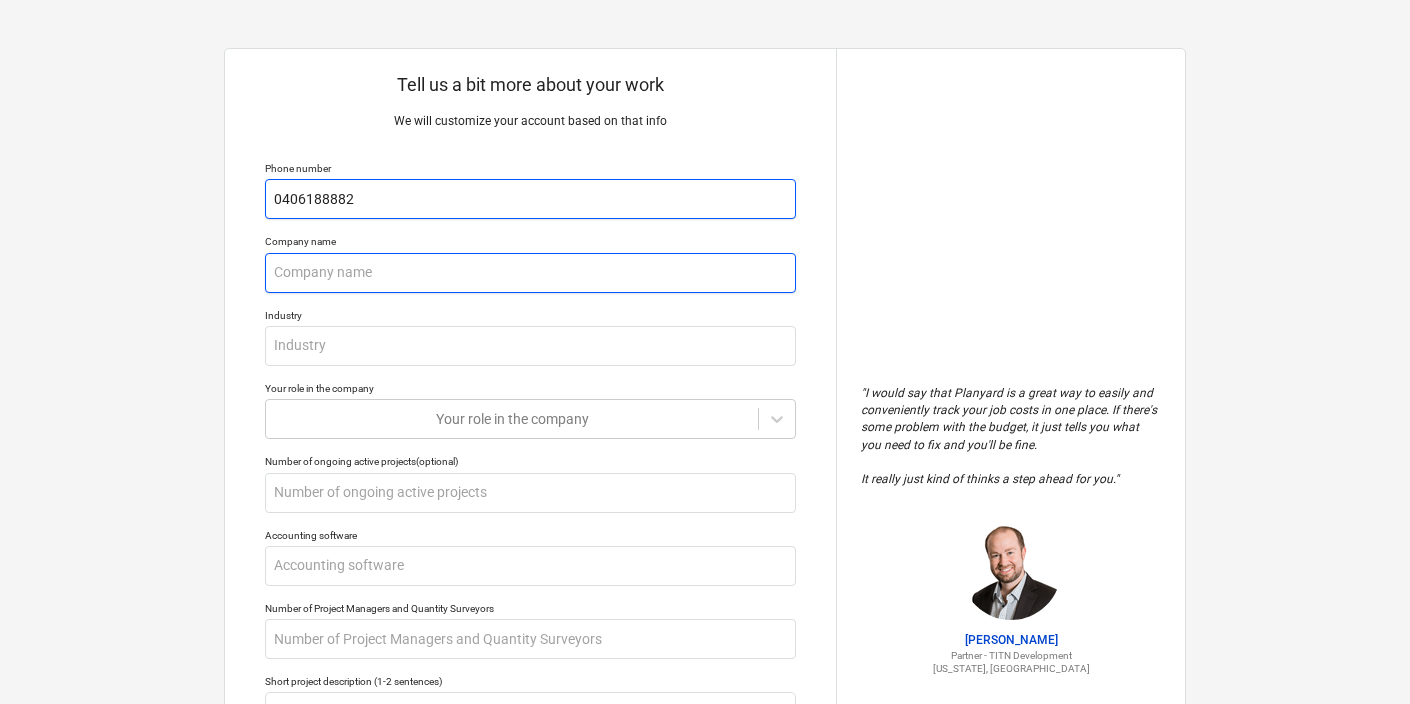 type on "x" 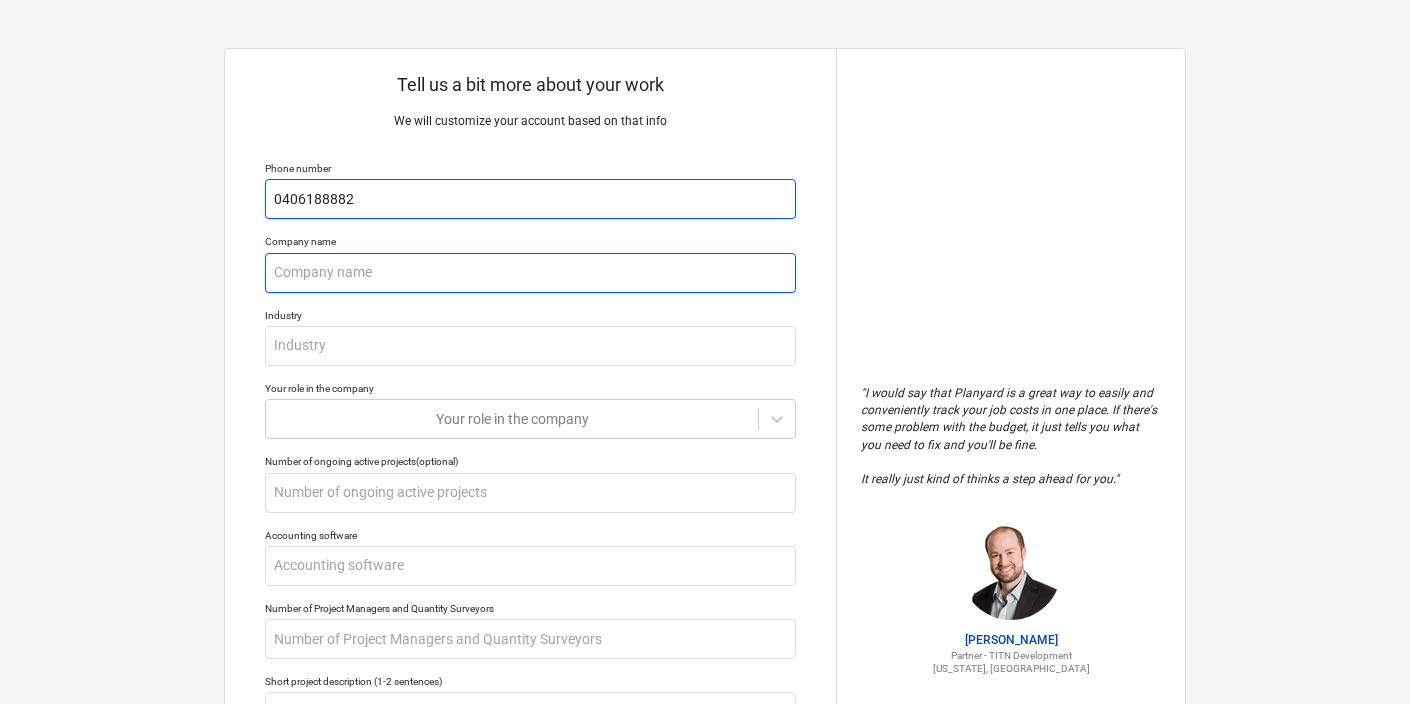 type on "E" 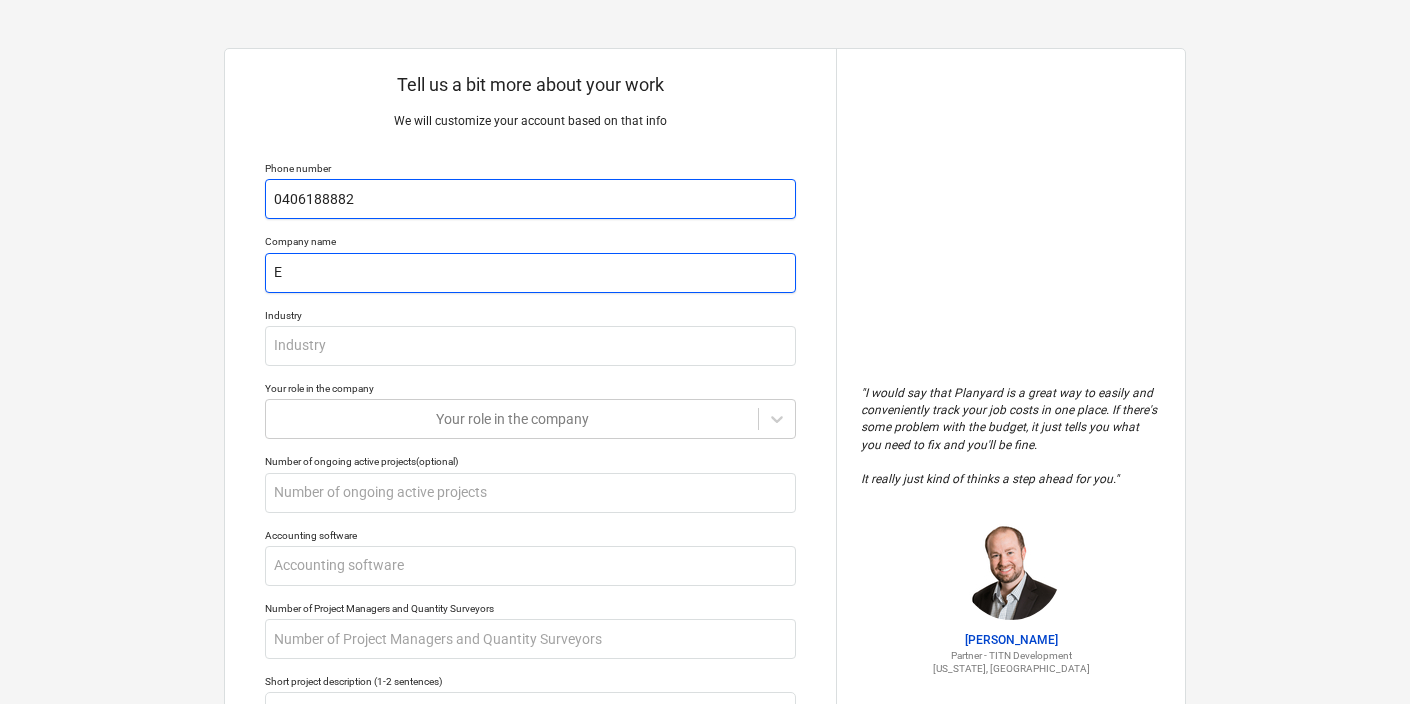 type on "x" 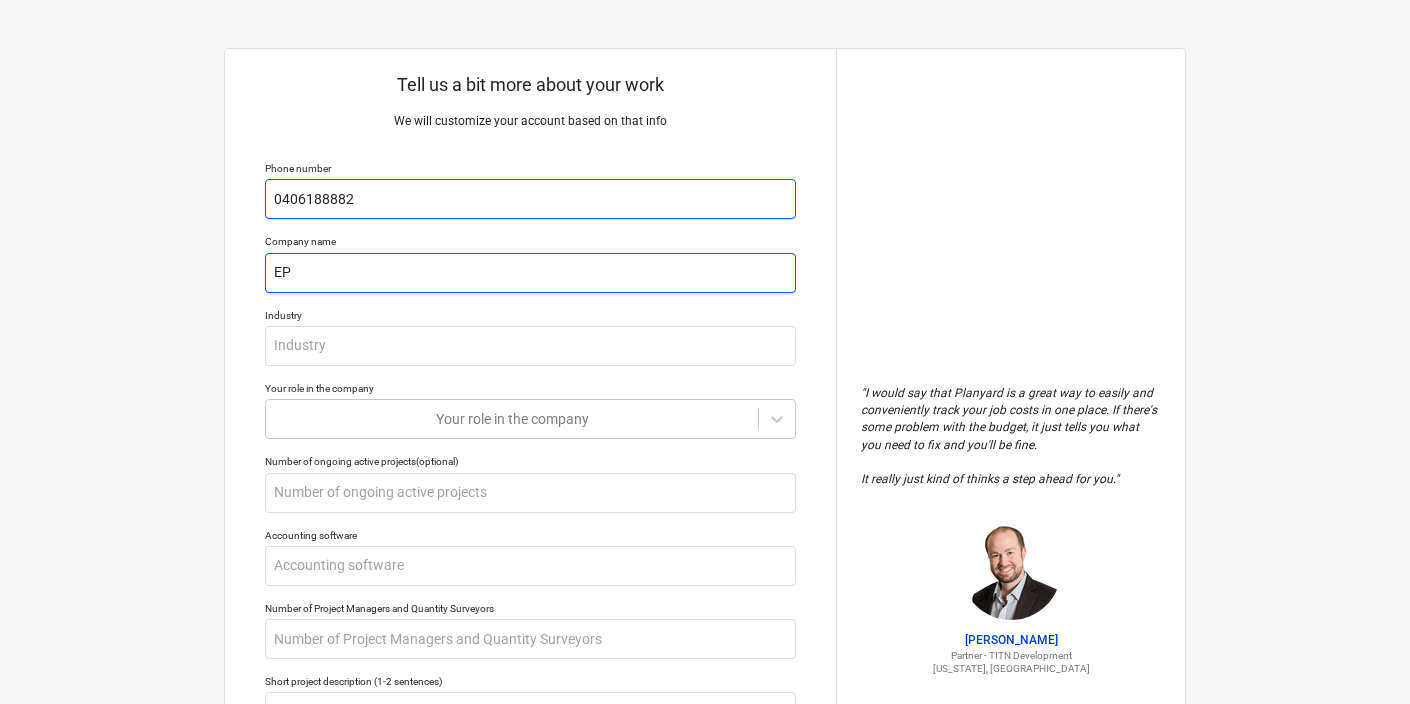 type on "x" 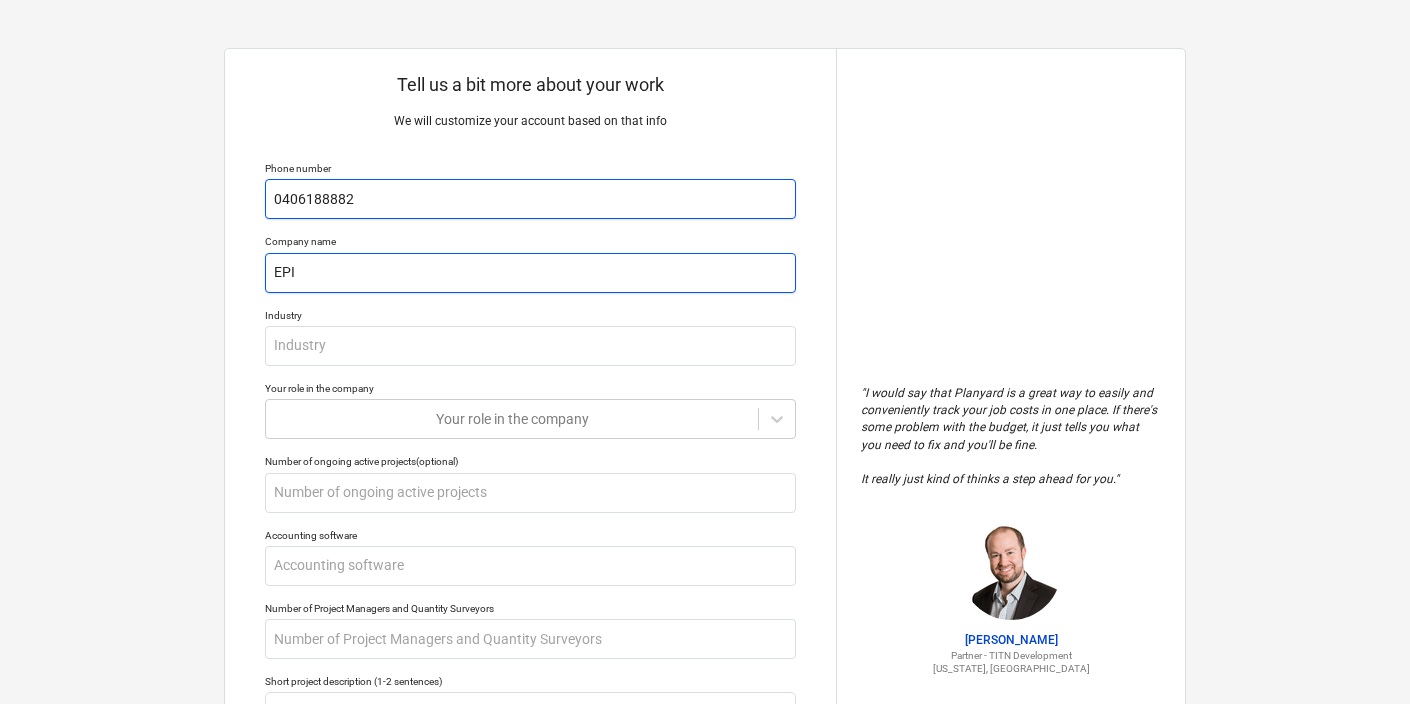type on "x" 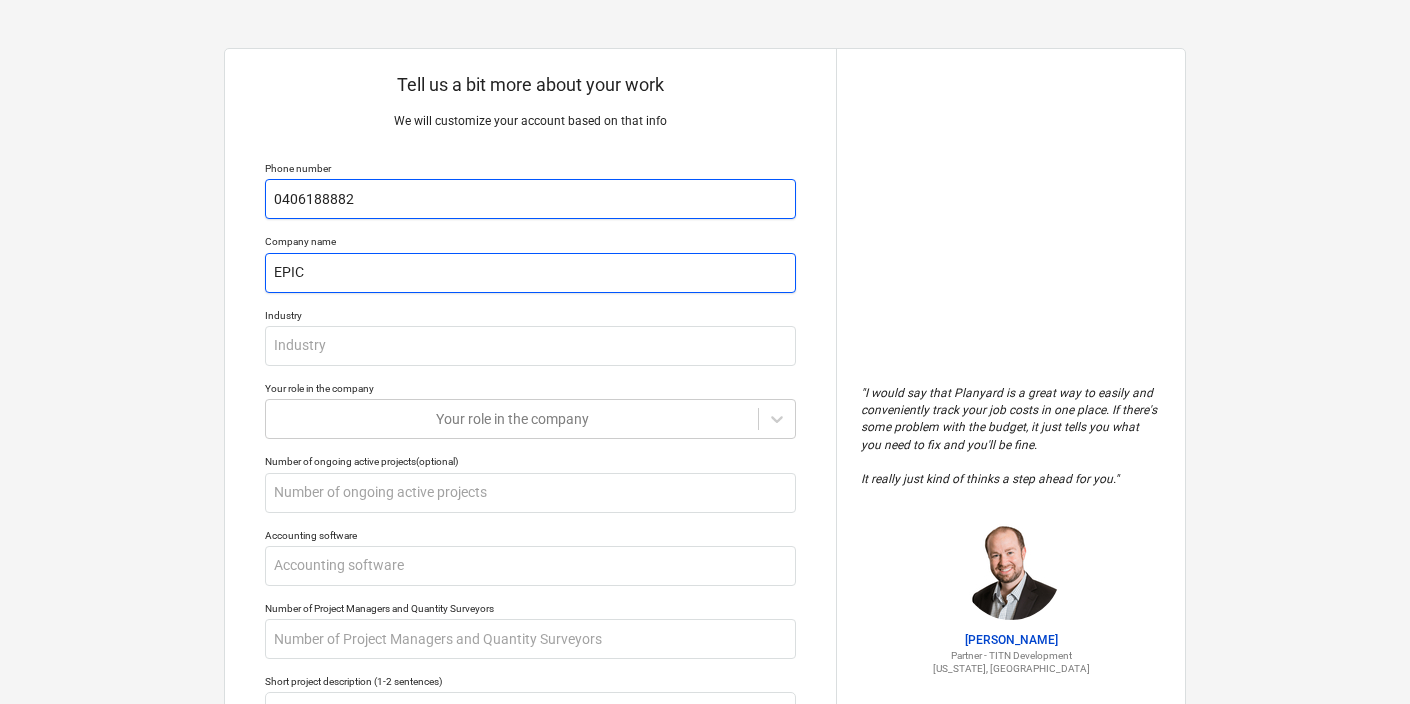 type on "x" 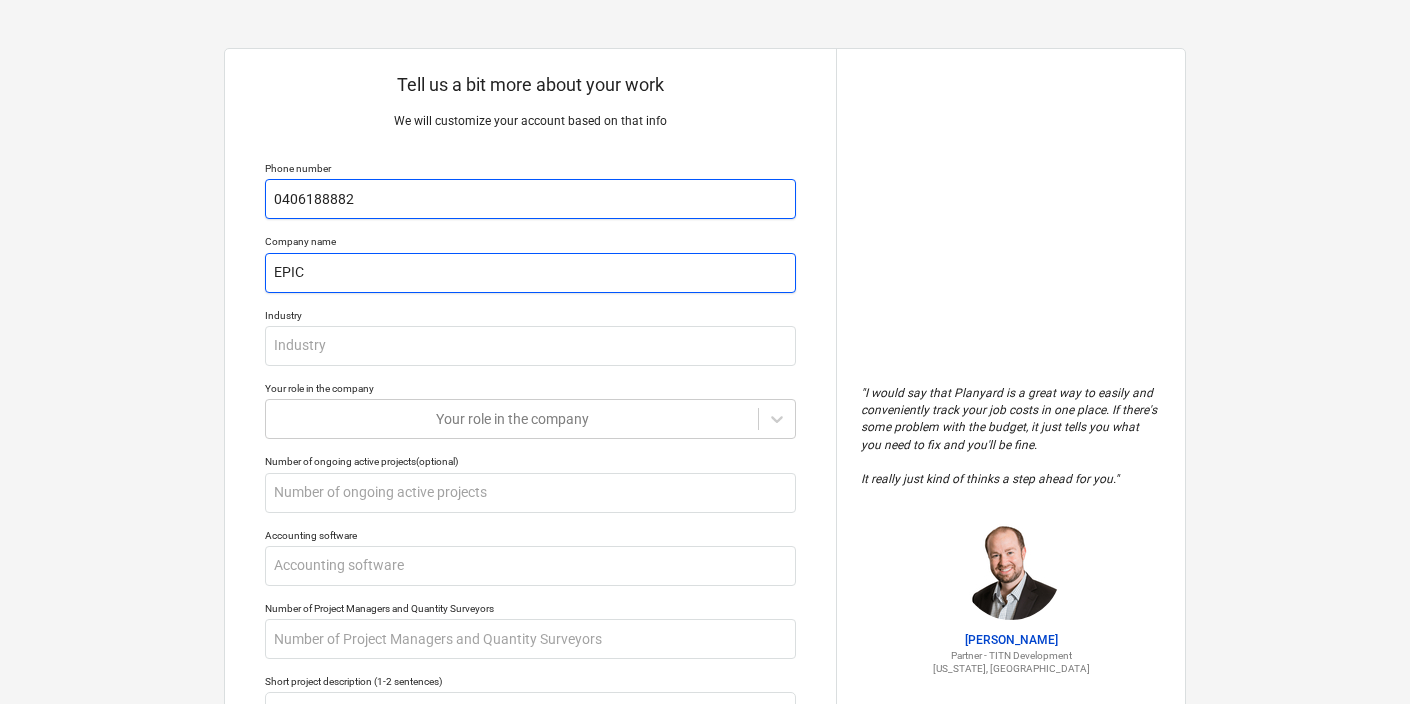 type on "EPIC" 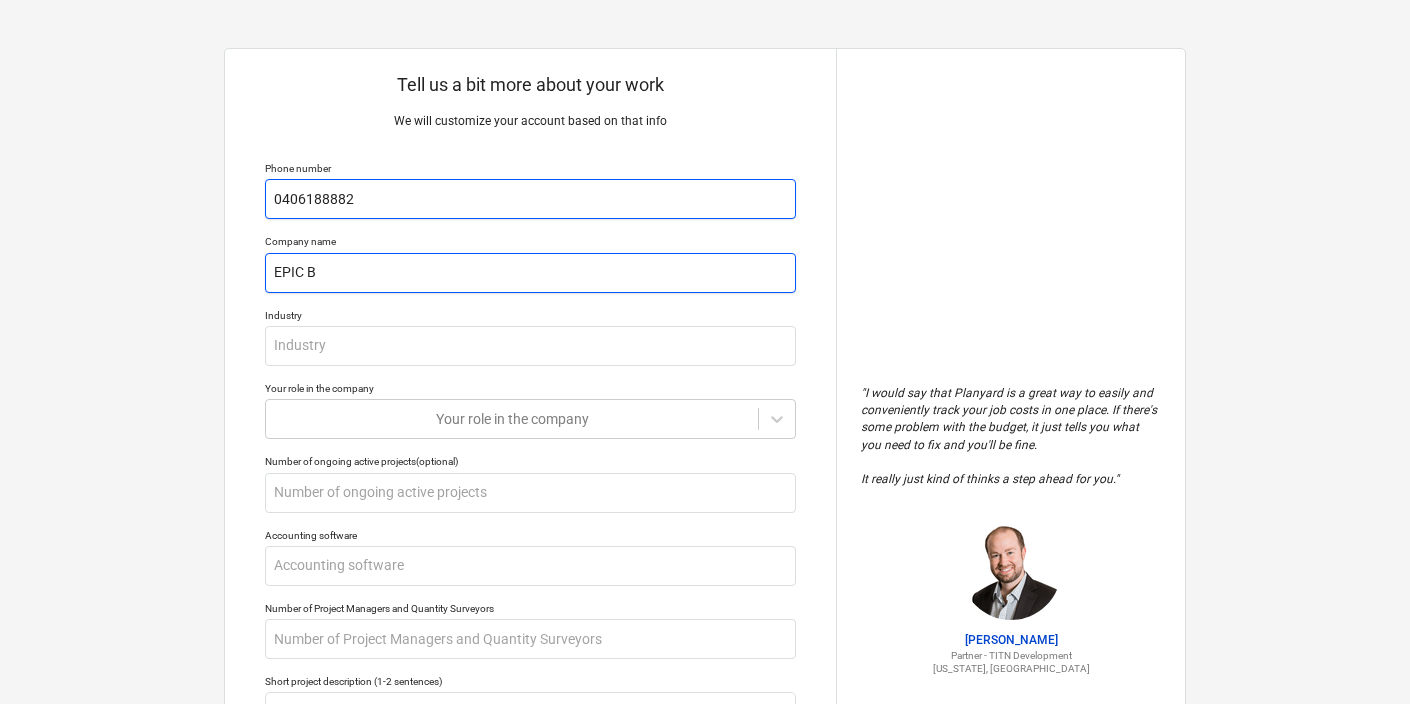 type on "x" 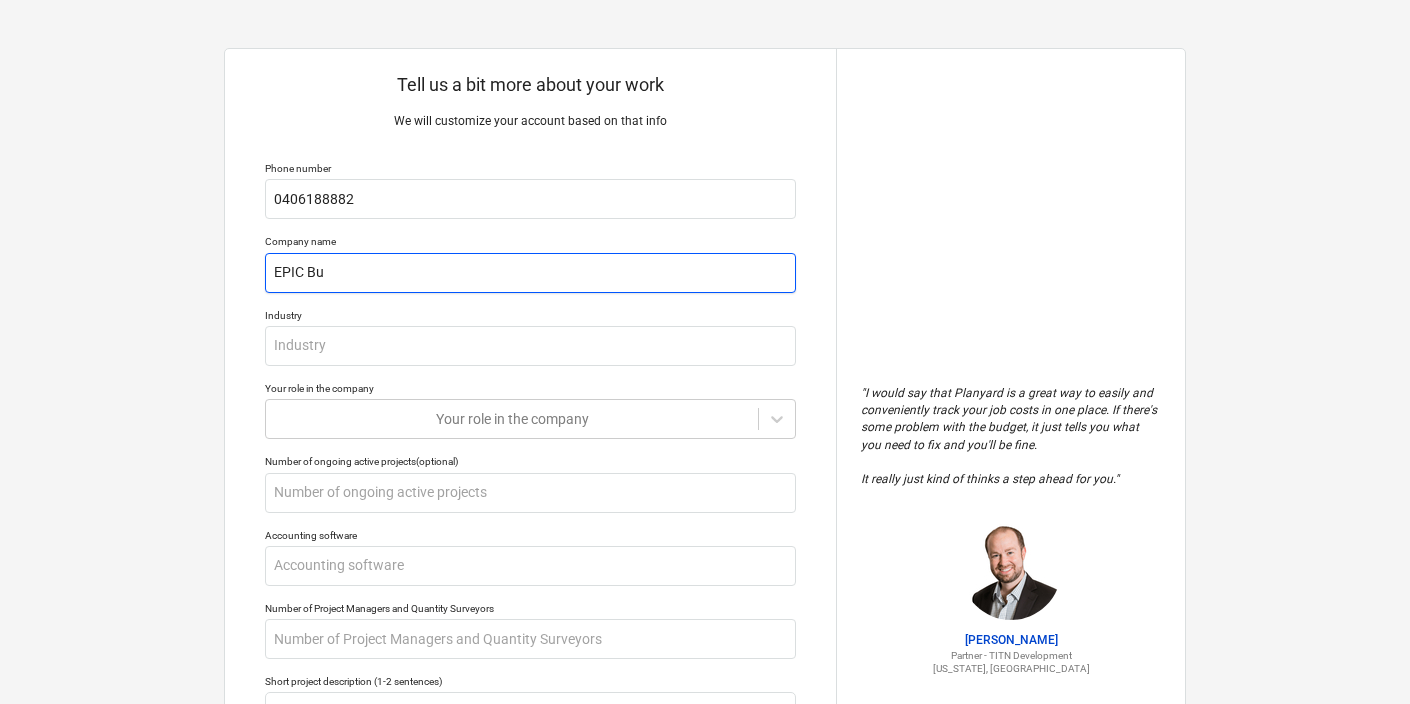 type on "EPIC Bu" 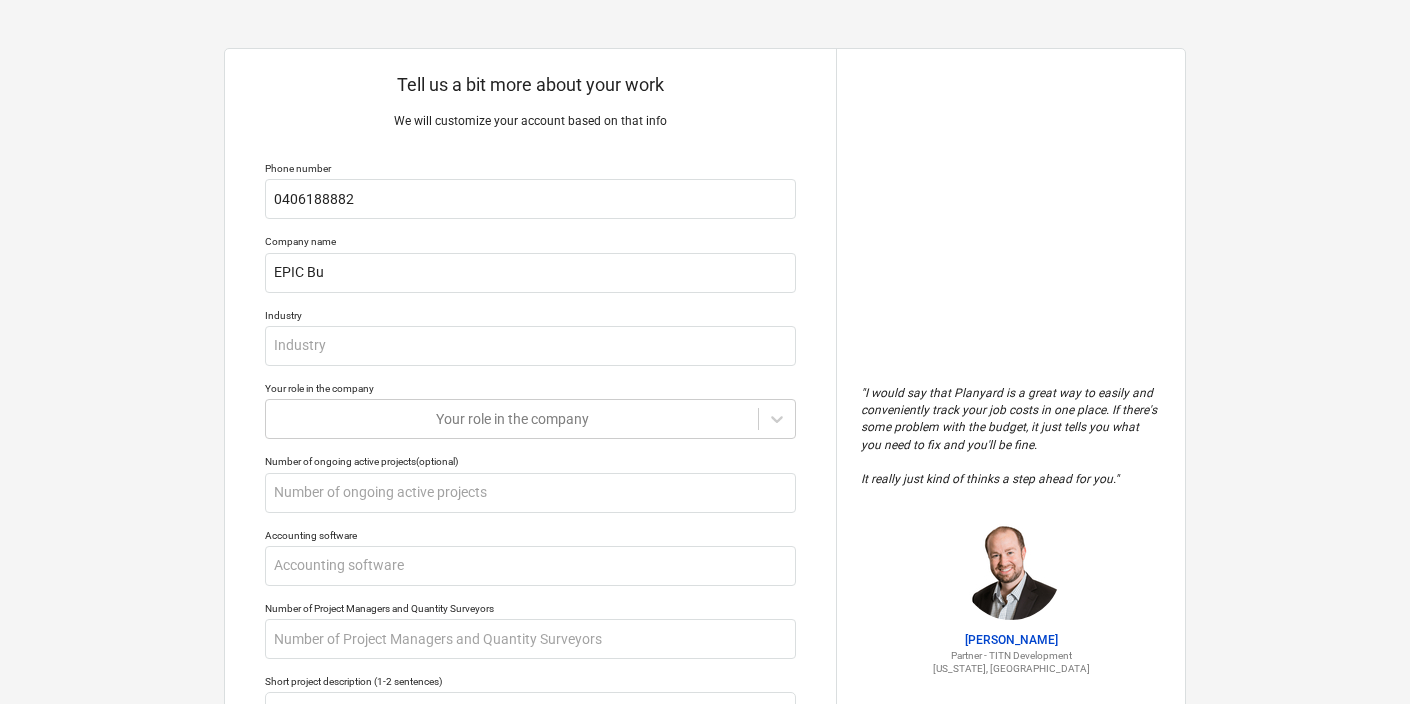 type on "x" 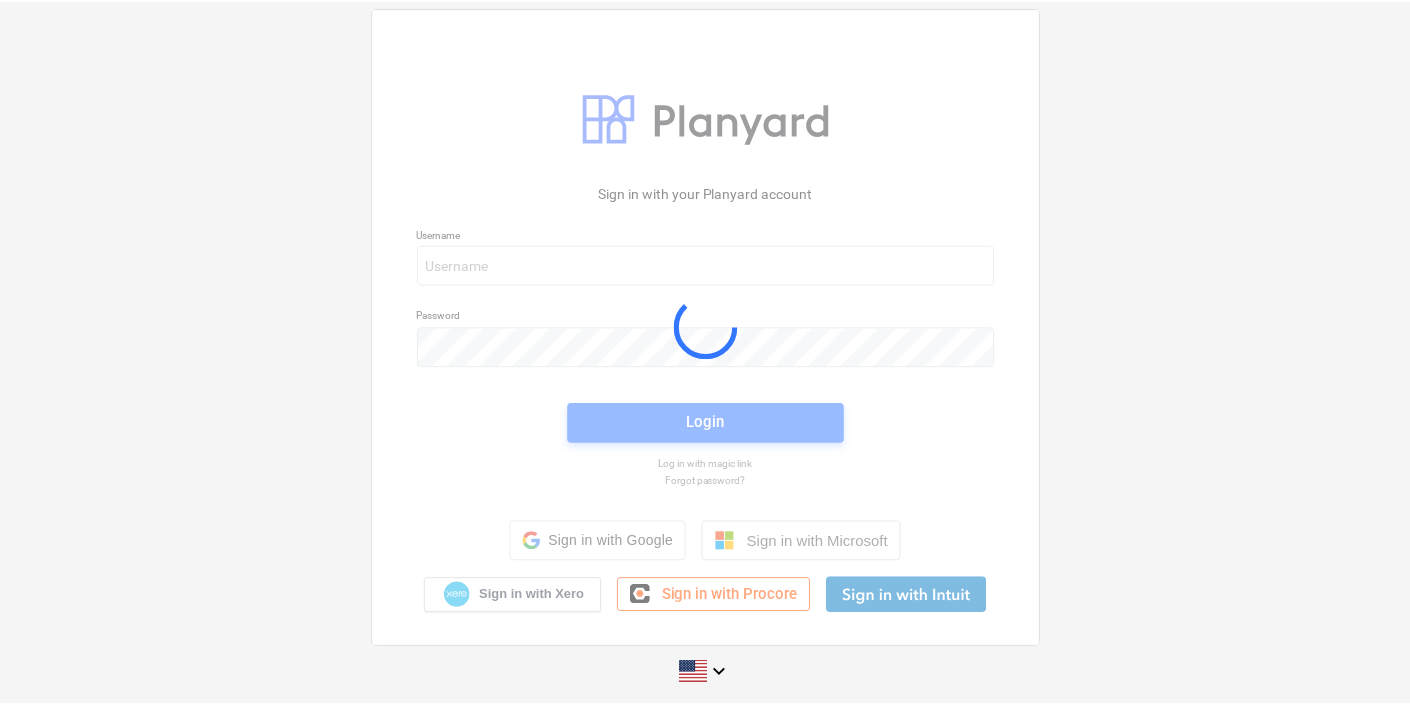 scroll, scrollTop: 0, scrollLeft: 0, axis: both 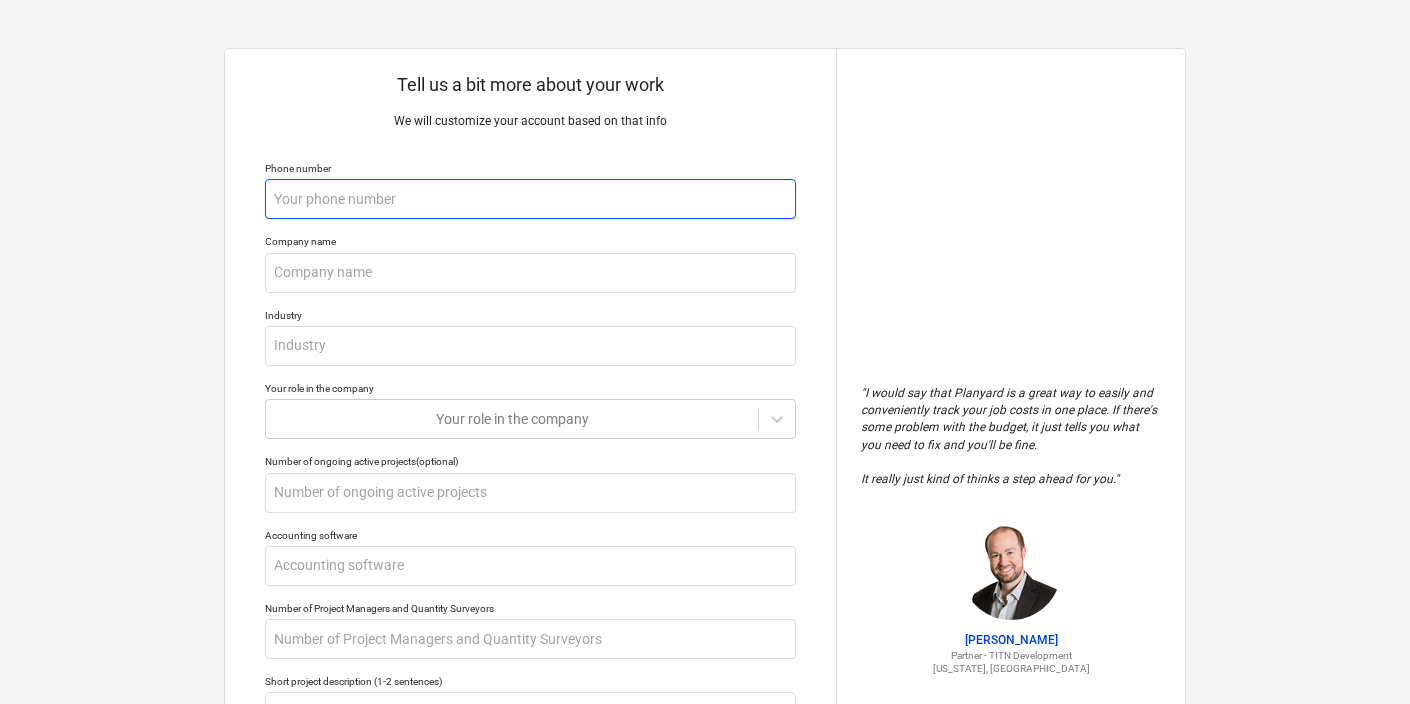 click at bounding box center [530, 199] 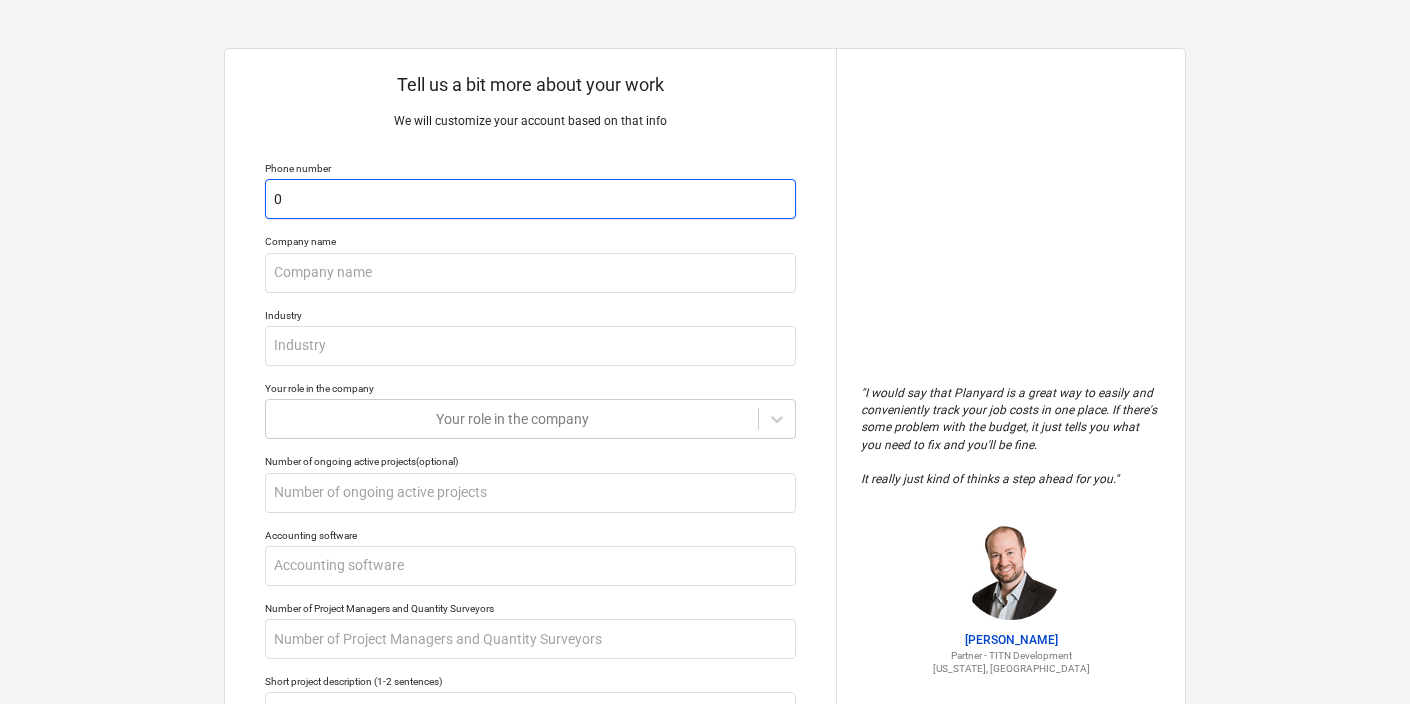 type on "x" 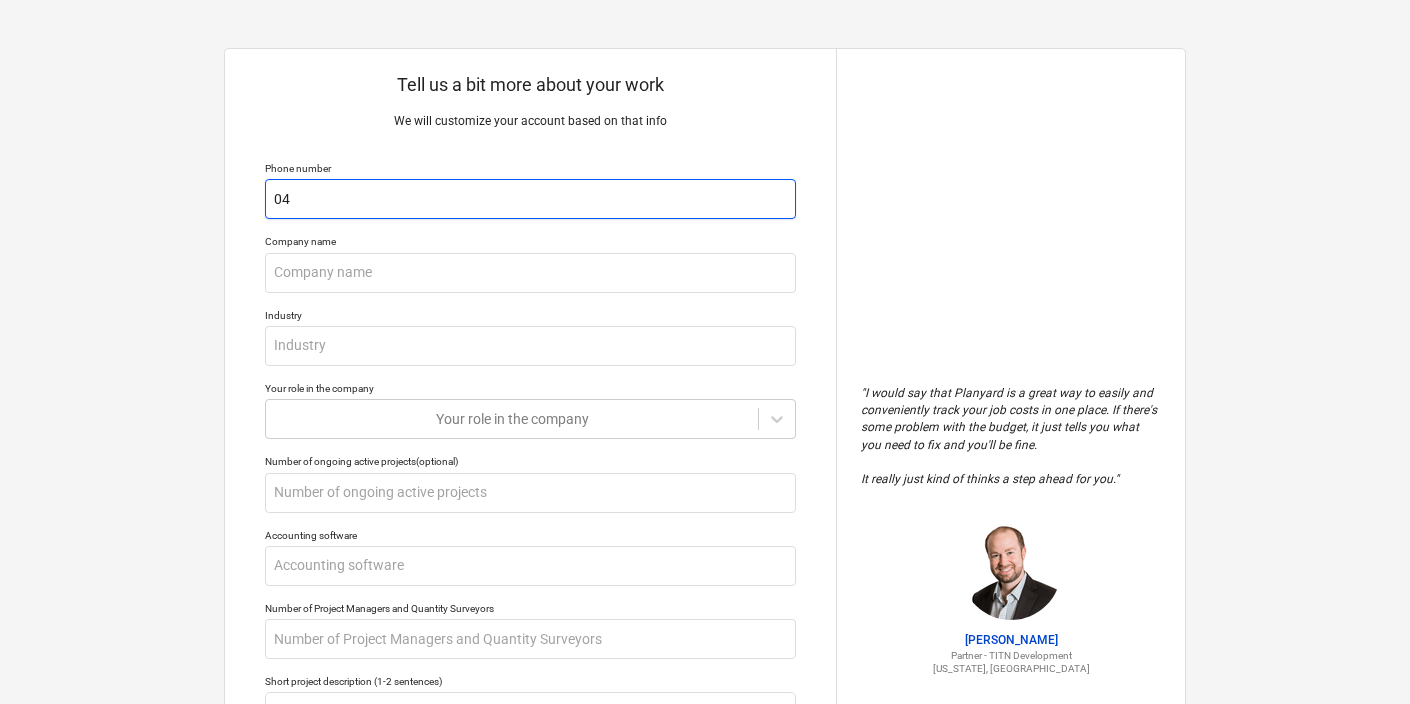 type on "x" 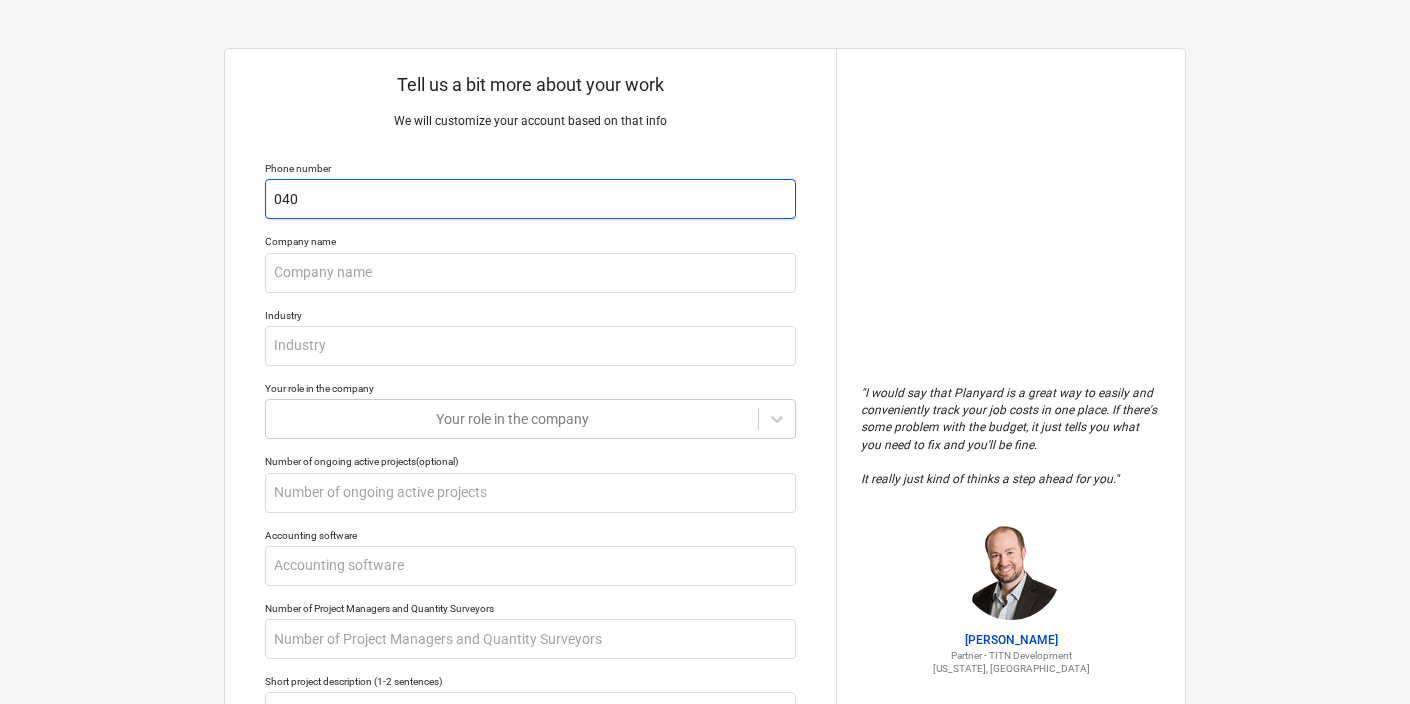 type on "x" 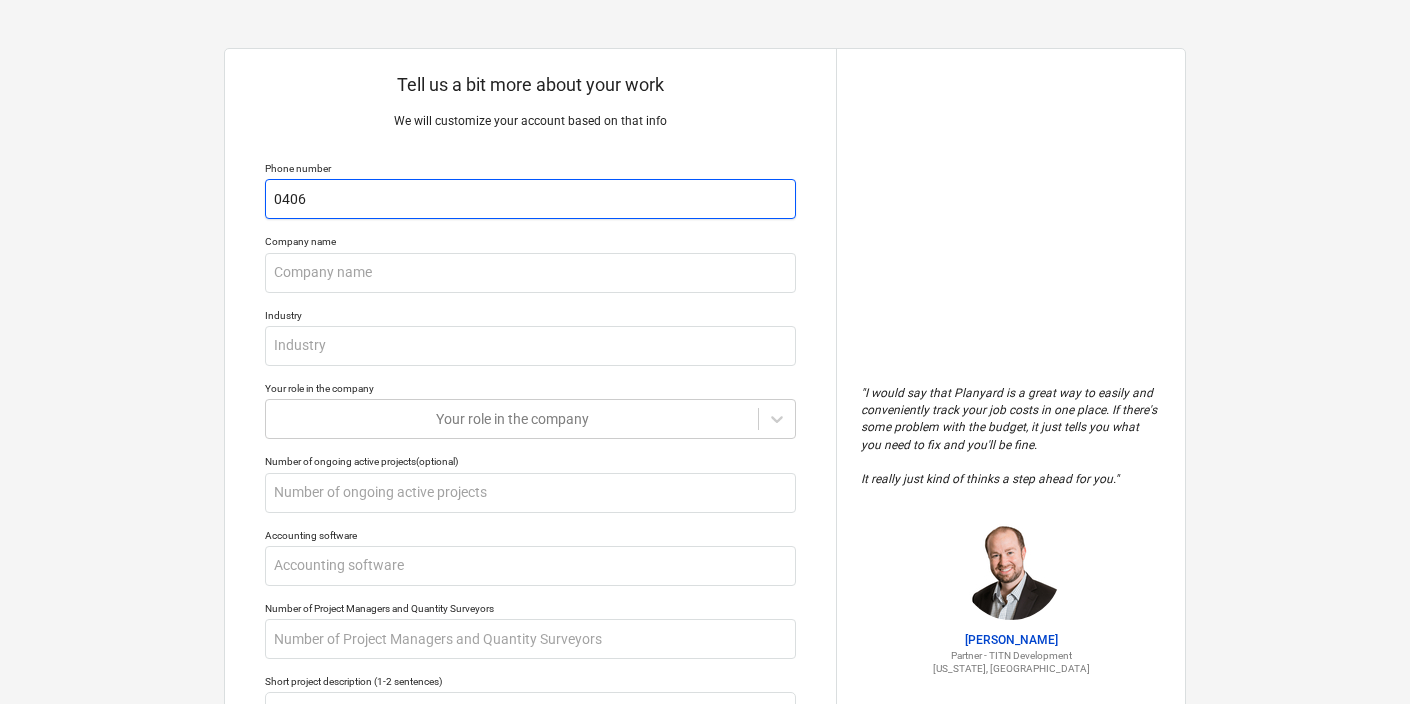 type on "x" 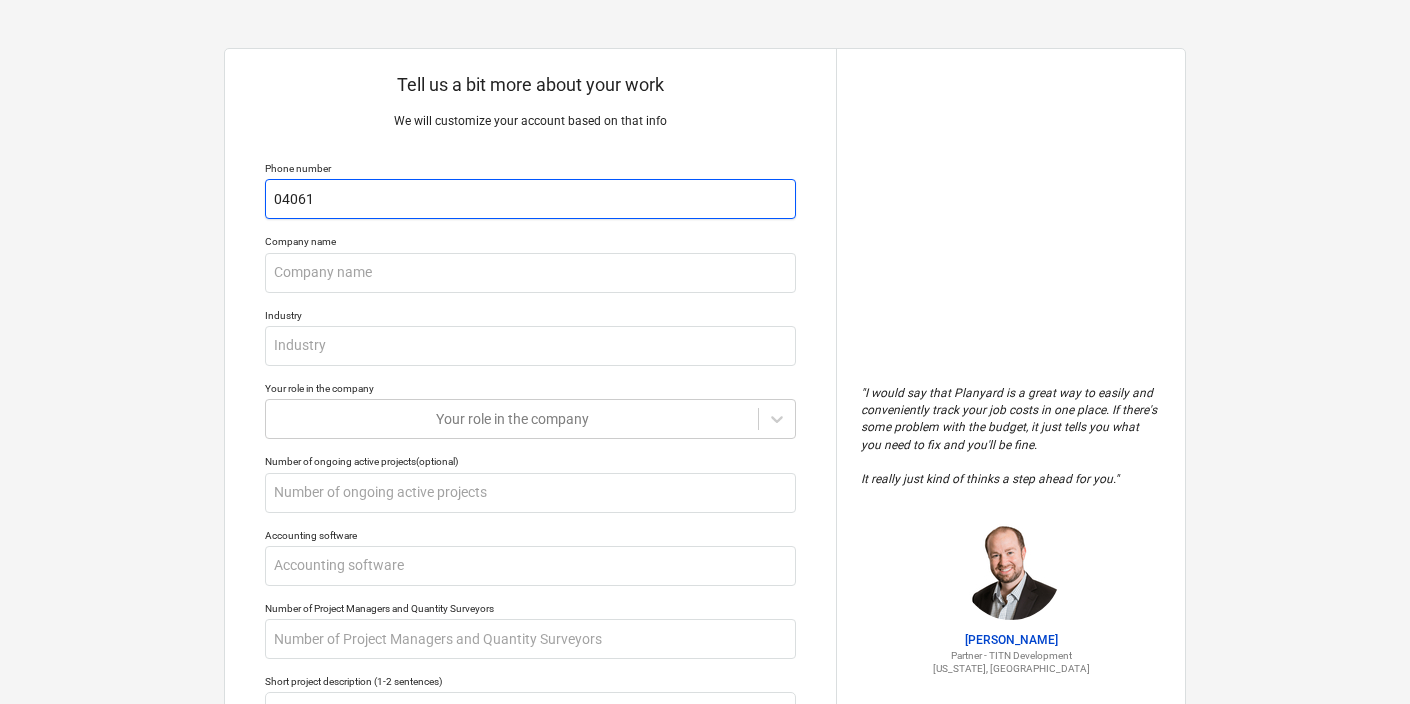 type on "x" 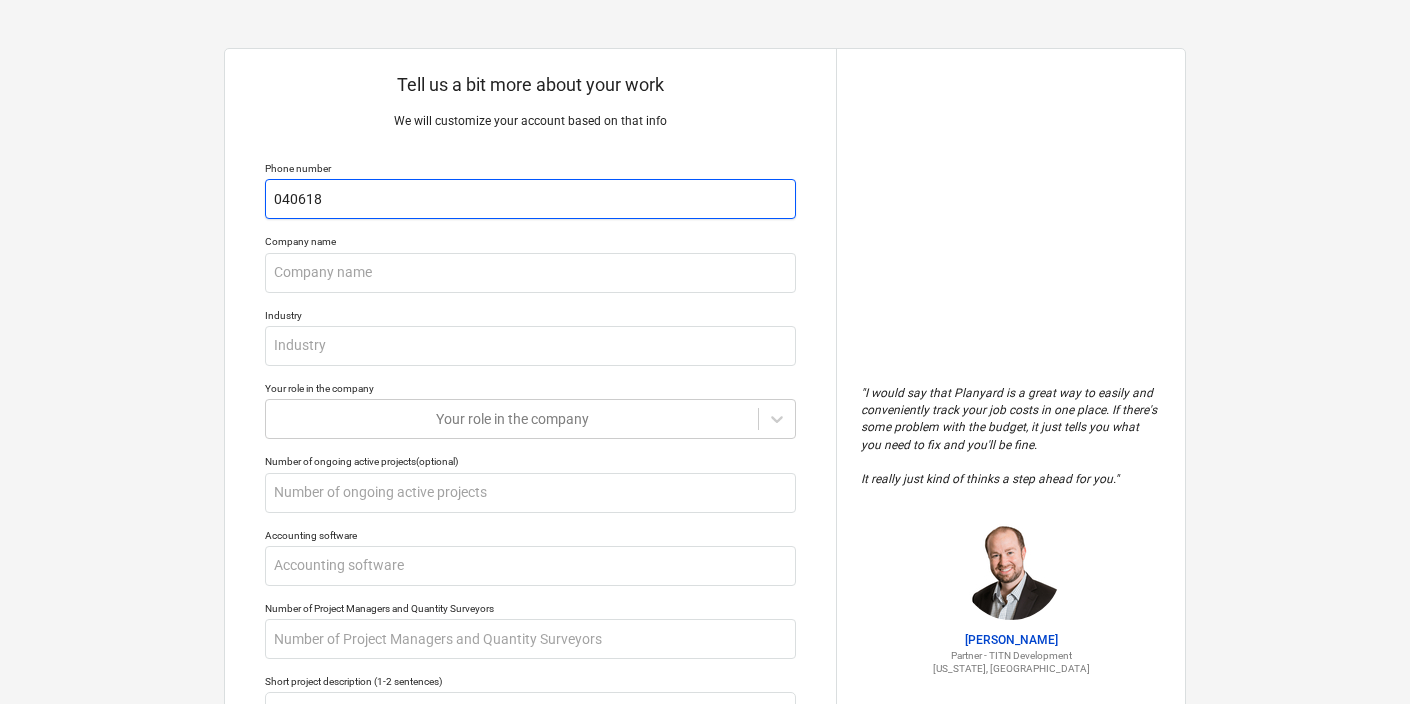 type on "x" 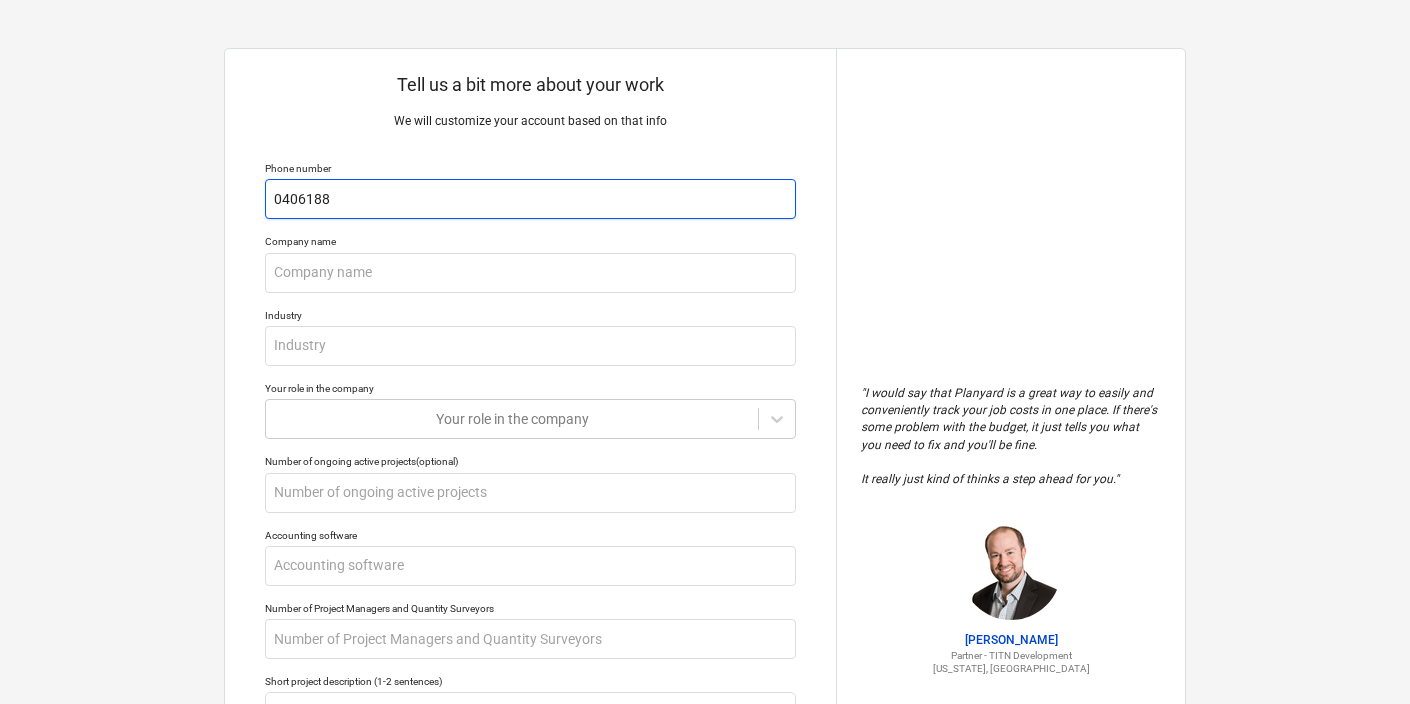 type on "x" 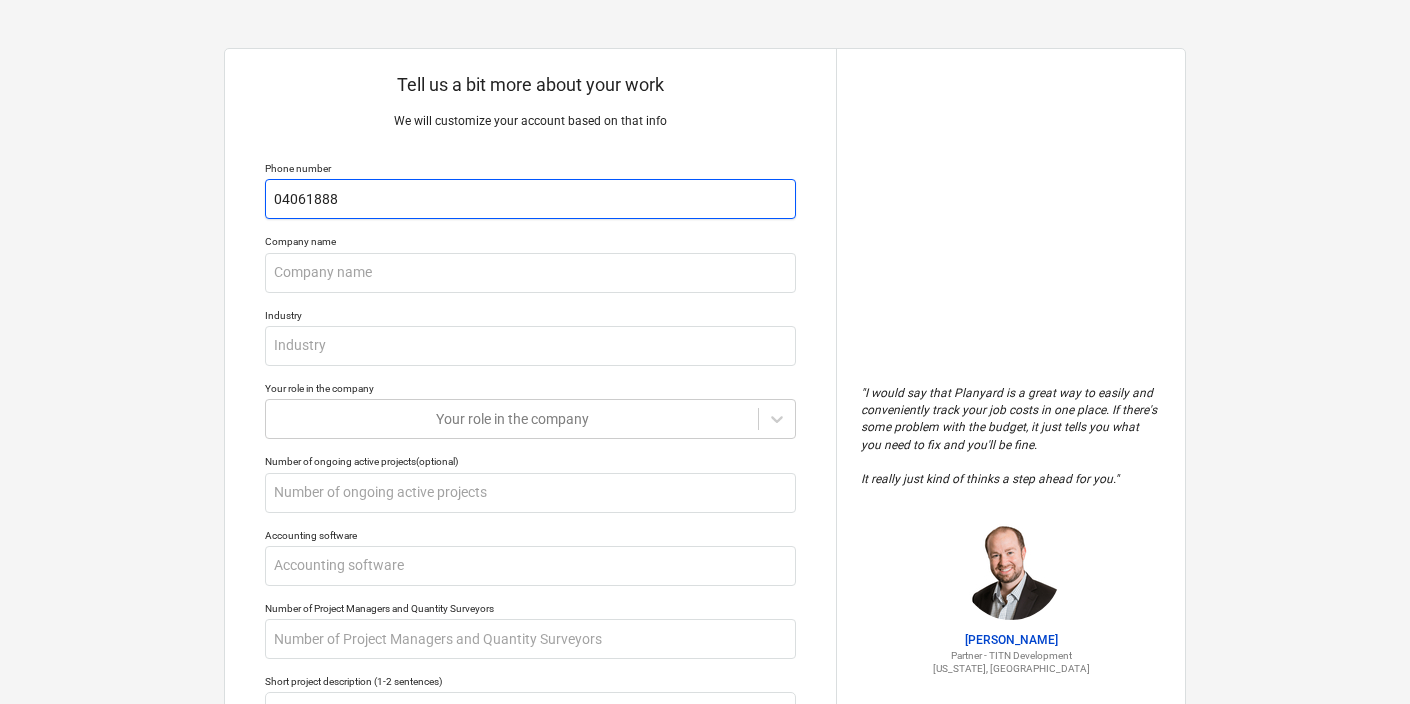 type on "x" 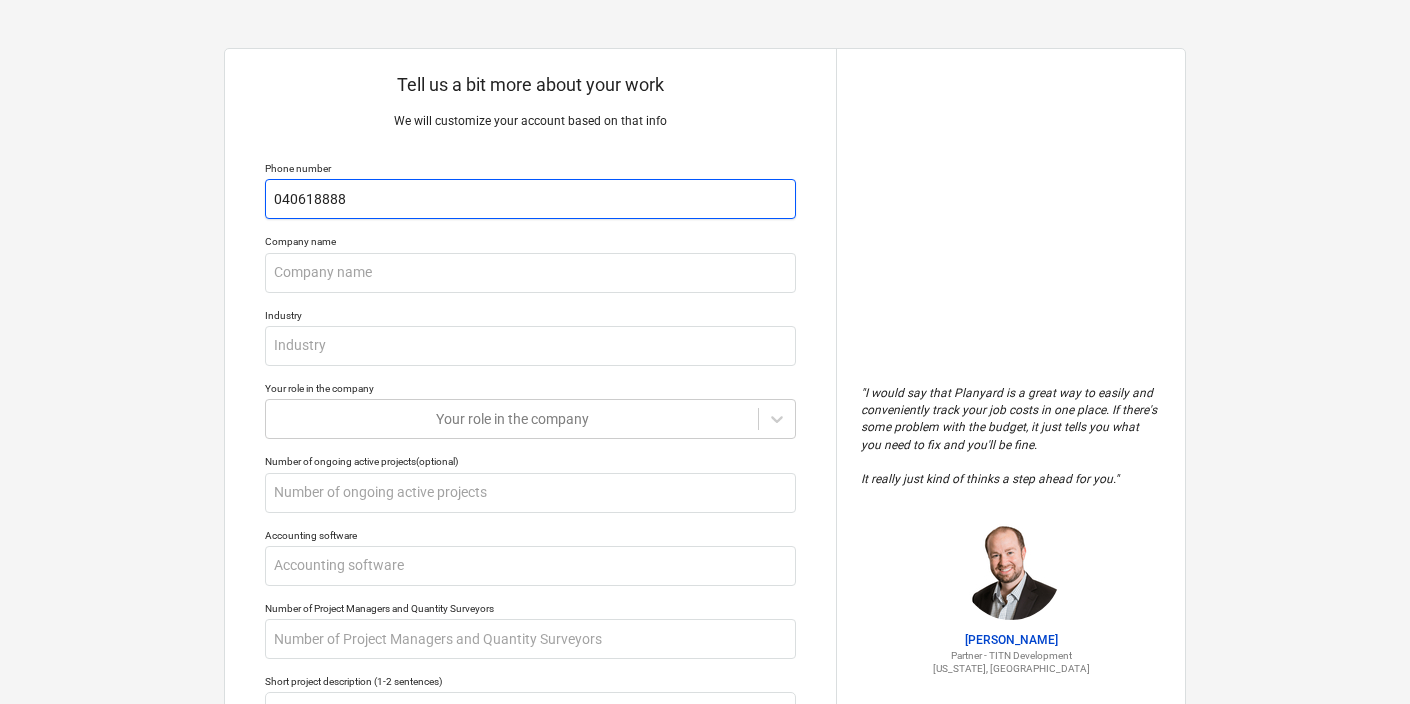 type on "x" 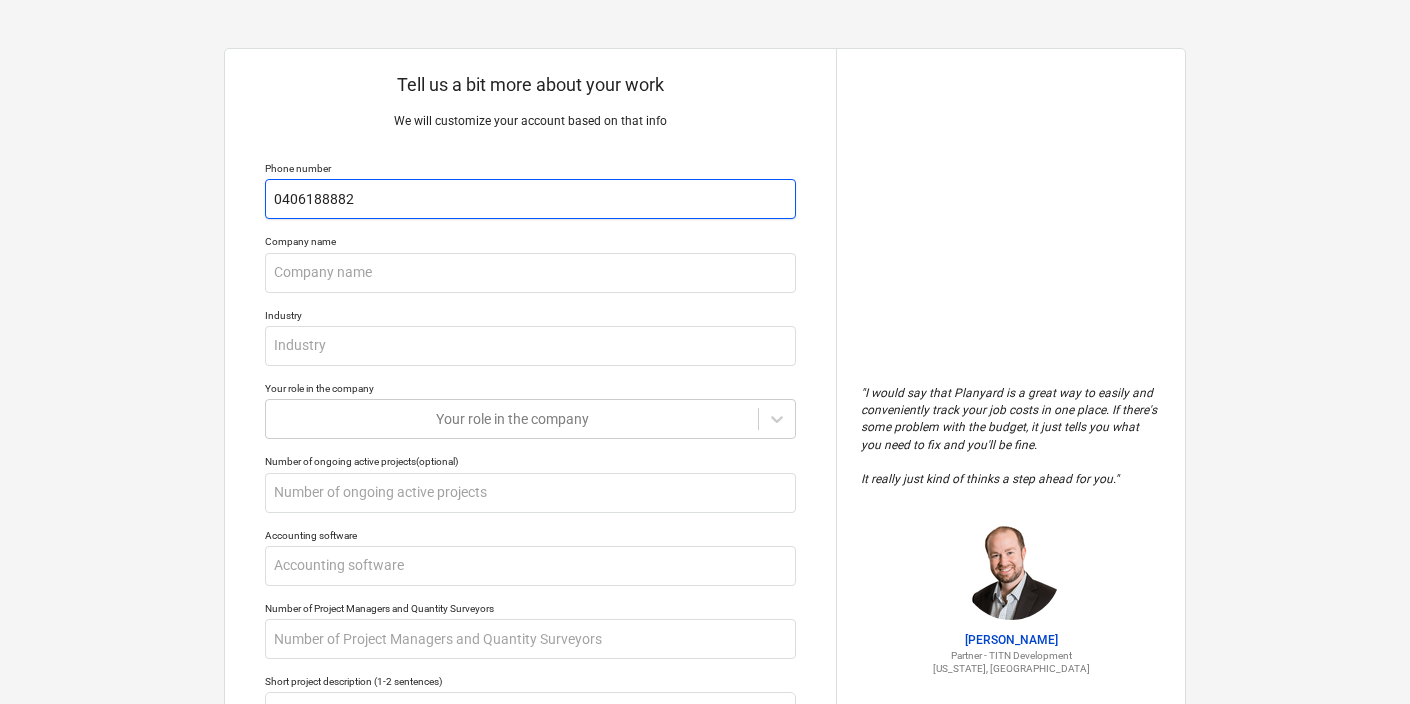 type on "0406188882" 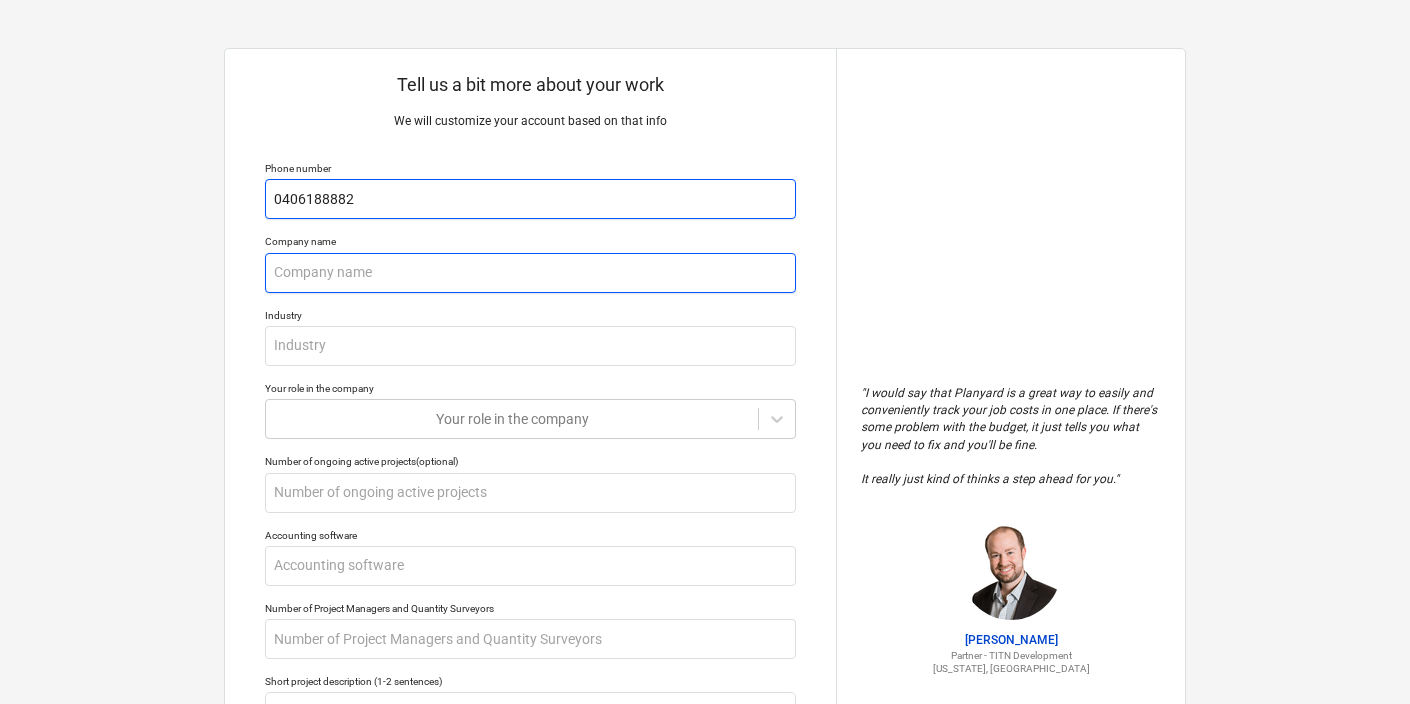 type on "x" 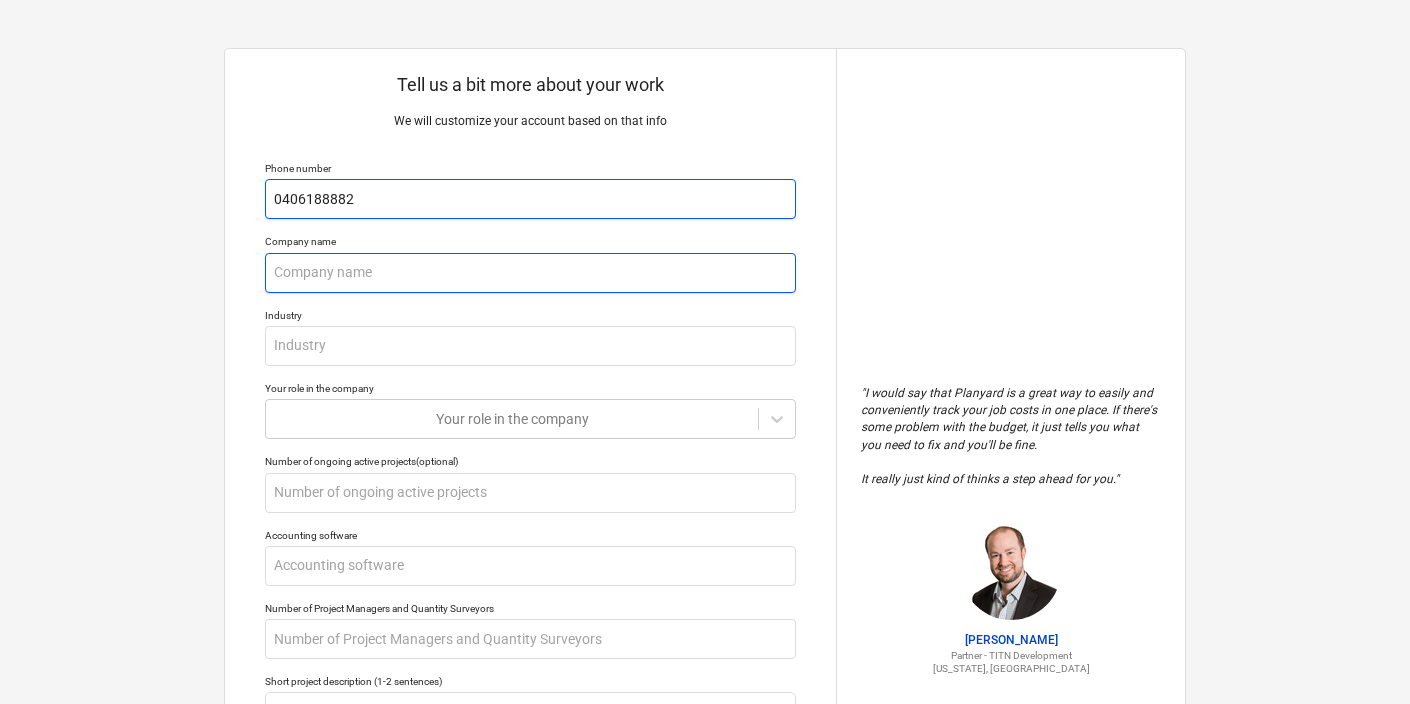 type on "E" 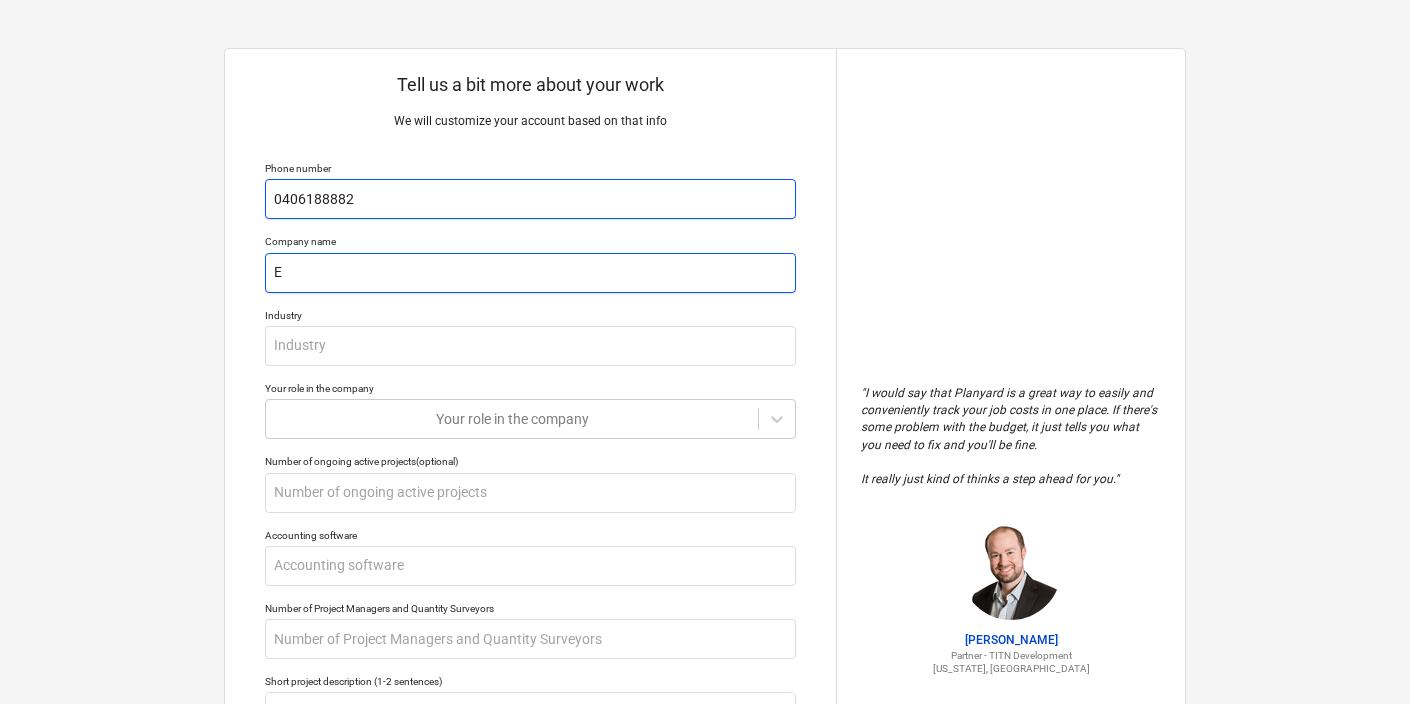 type on "x" 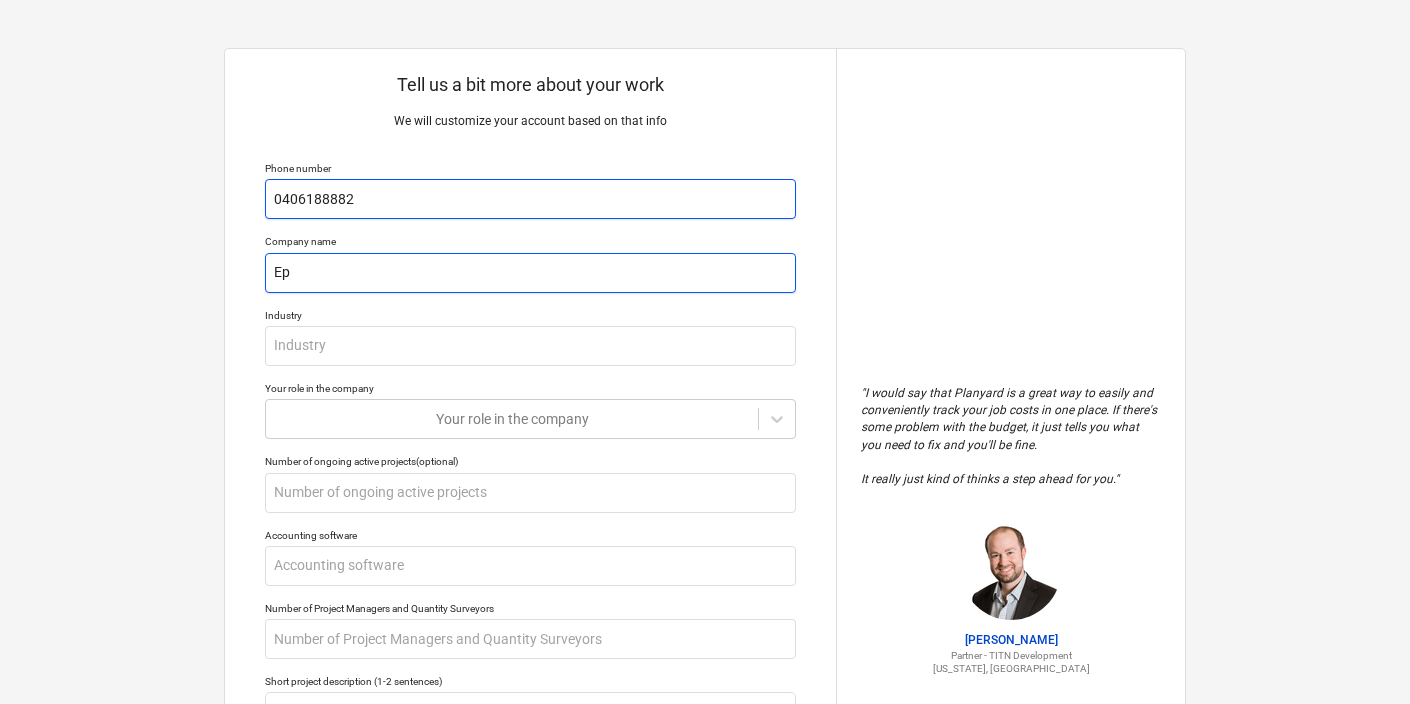 type on "x" 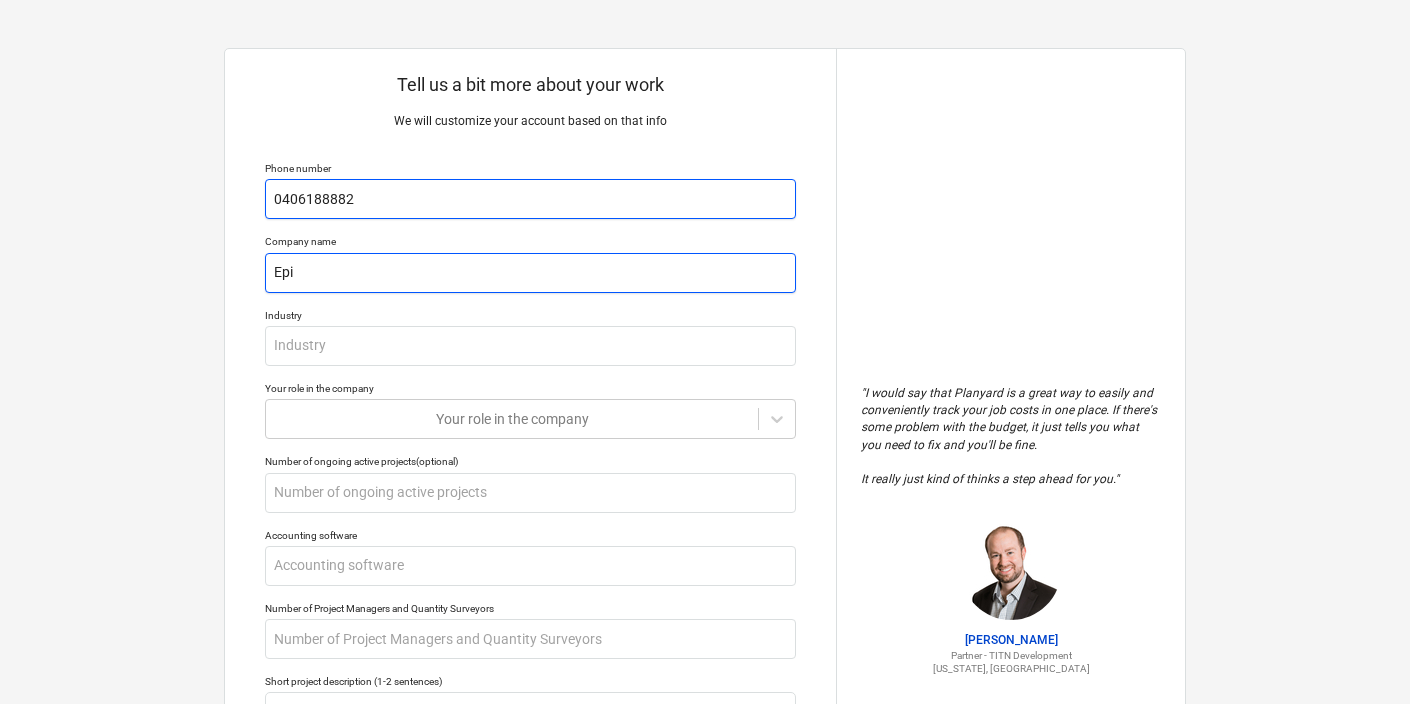 type on "x" 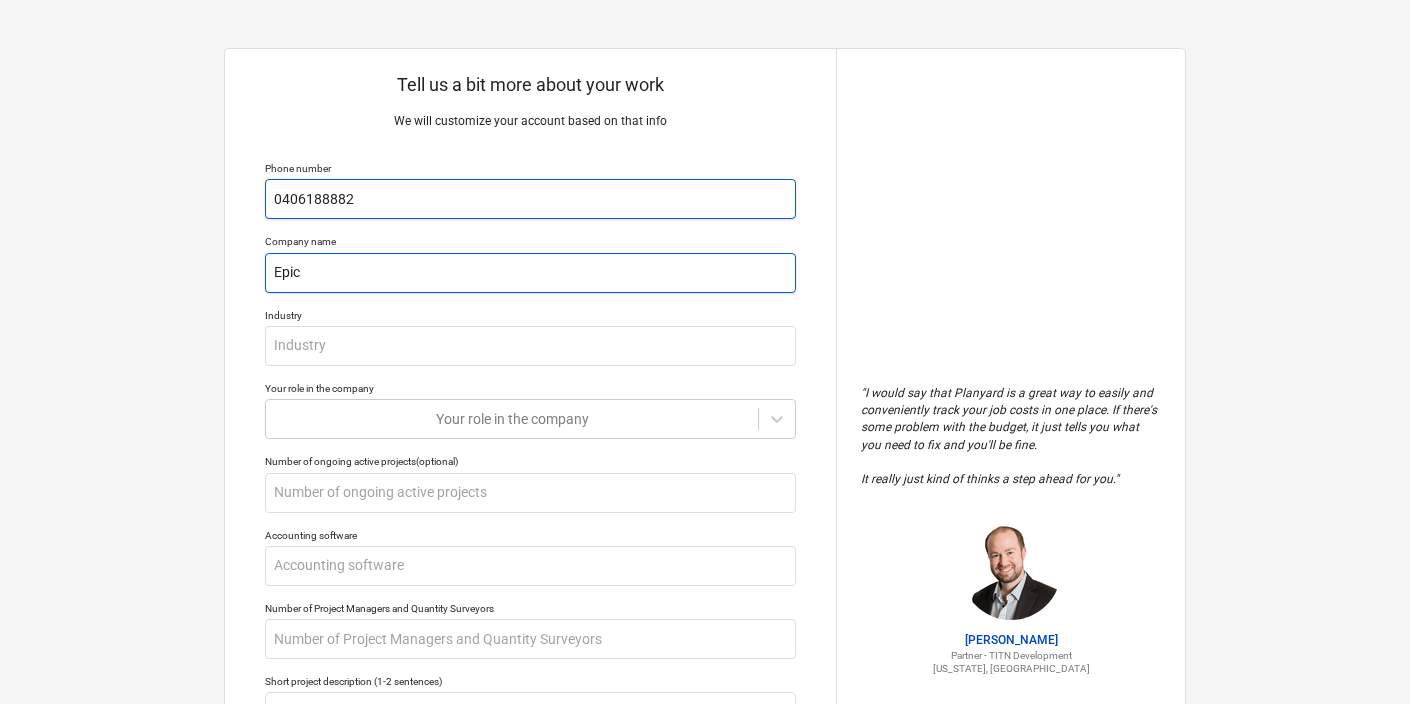 type on "x" 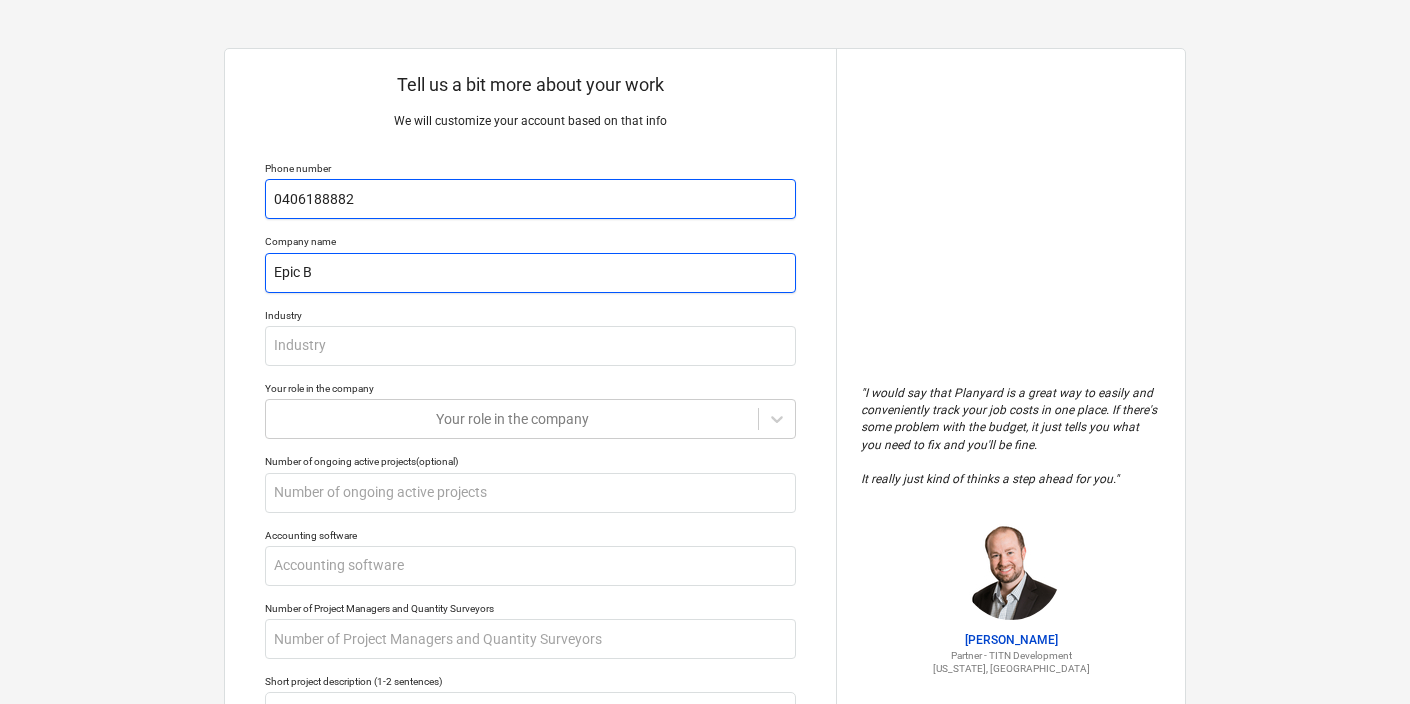 type on "x" 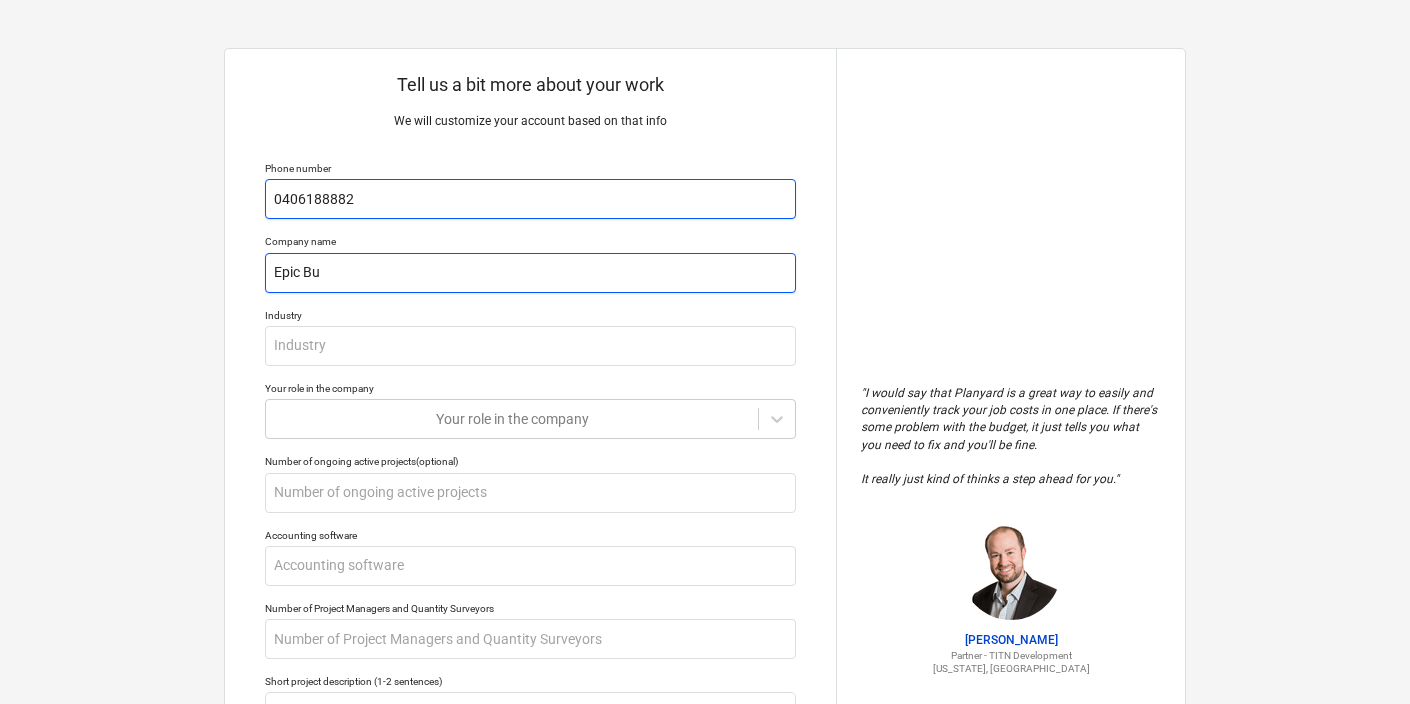 type on "x" 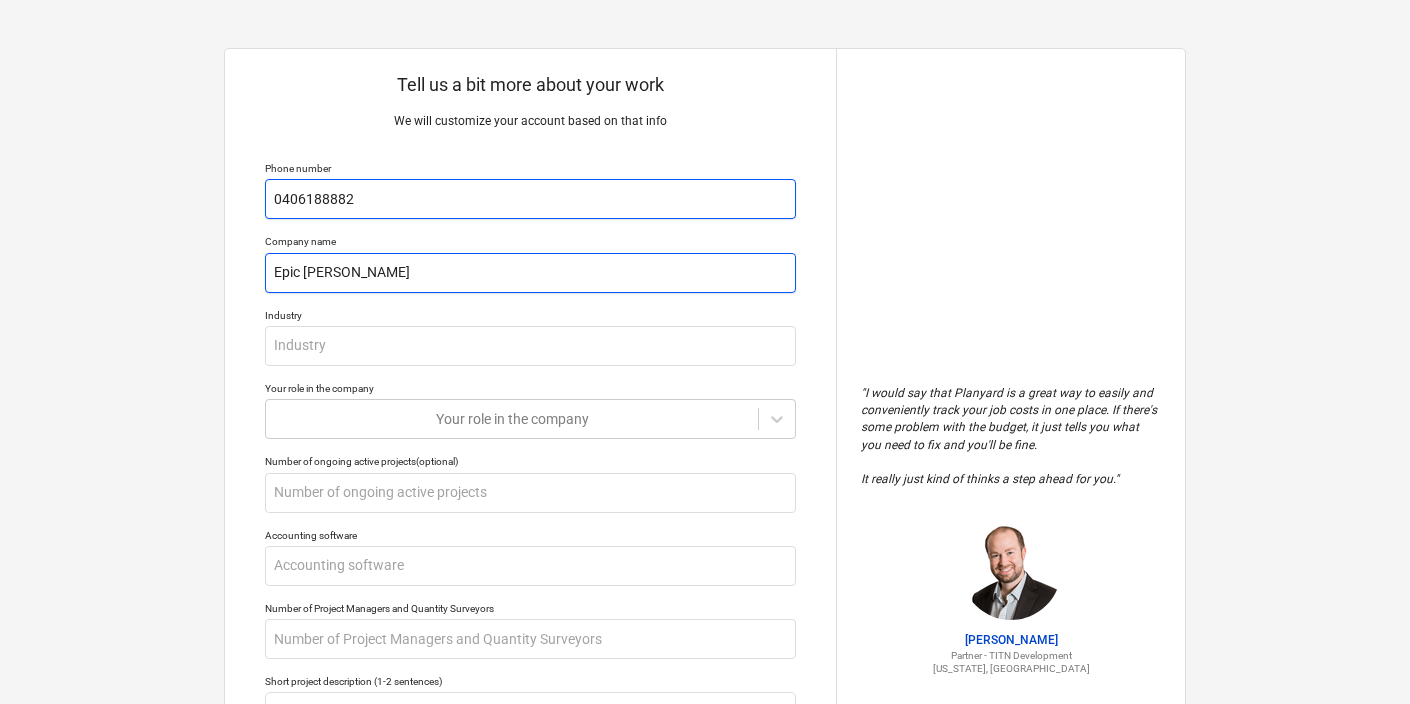 type on "x" 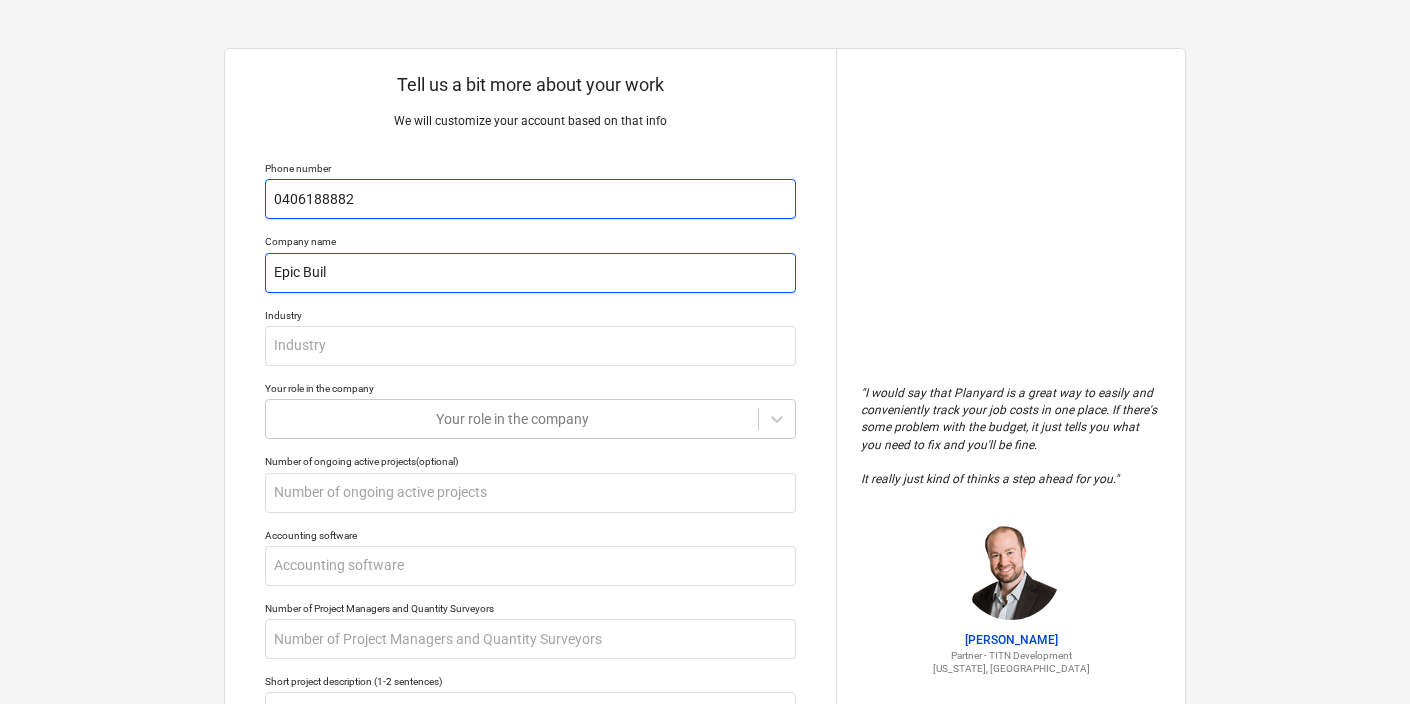 type on "x" 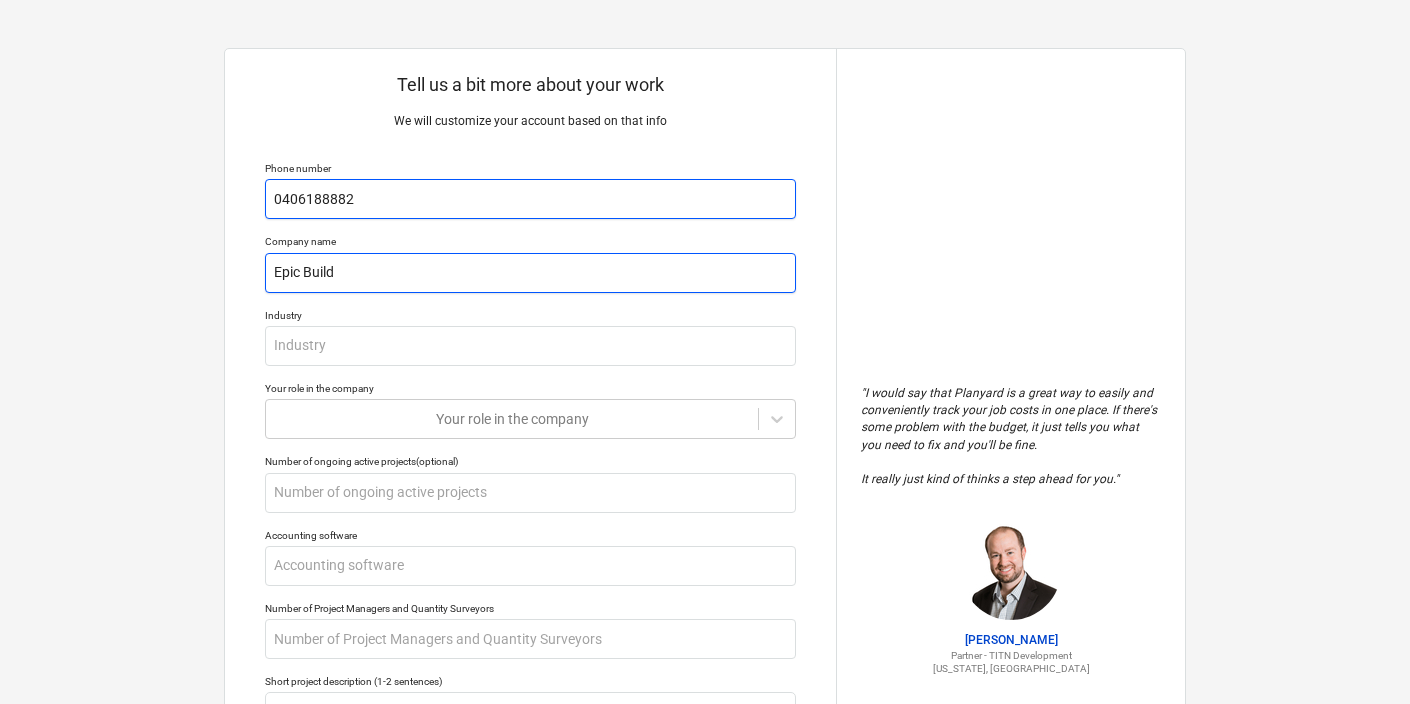 type on "Epic Build" 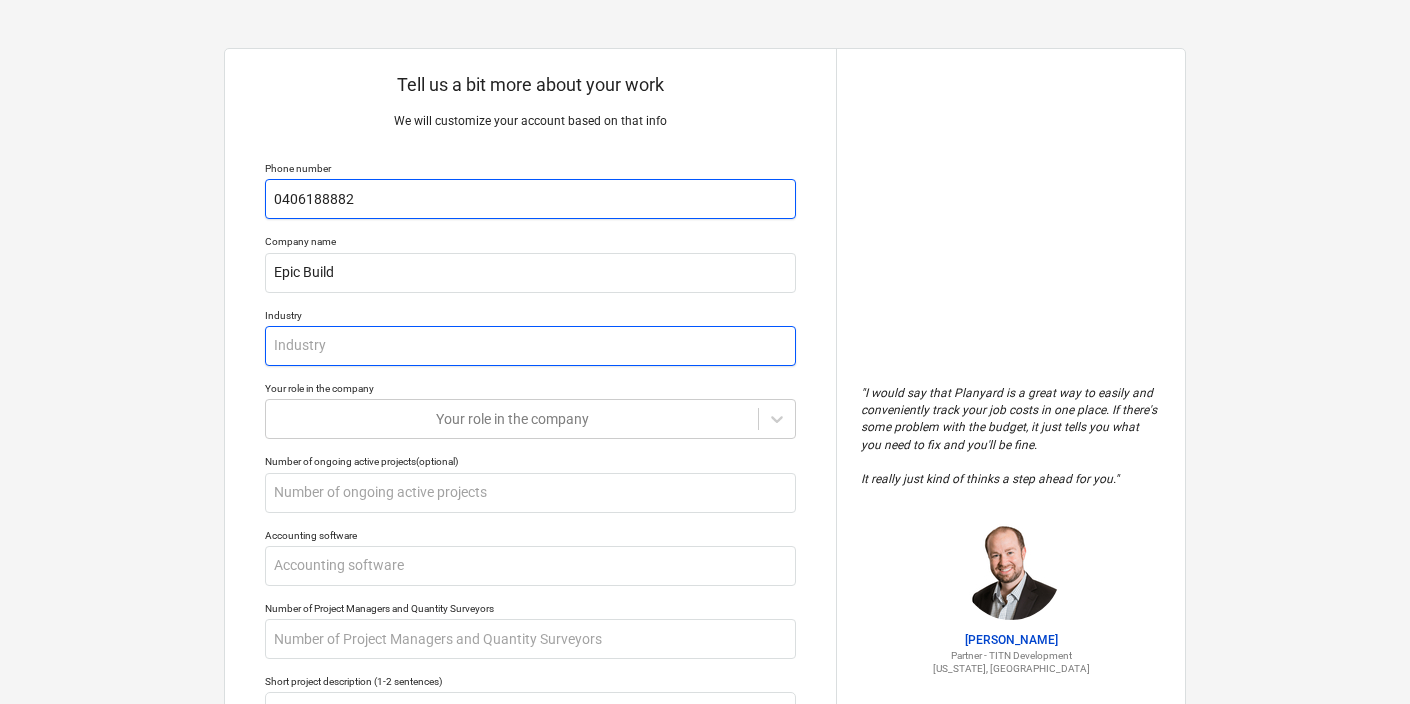 type on "x" 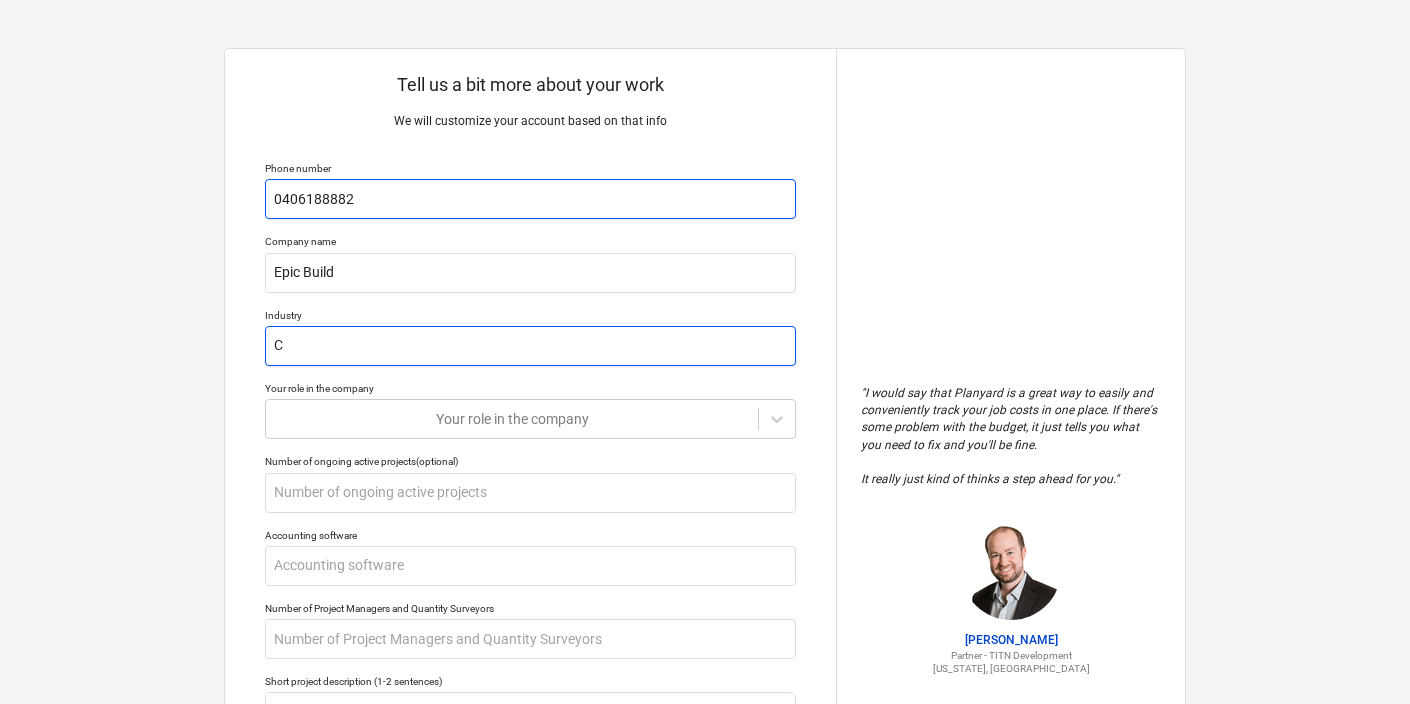 type on "x" 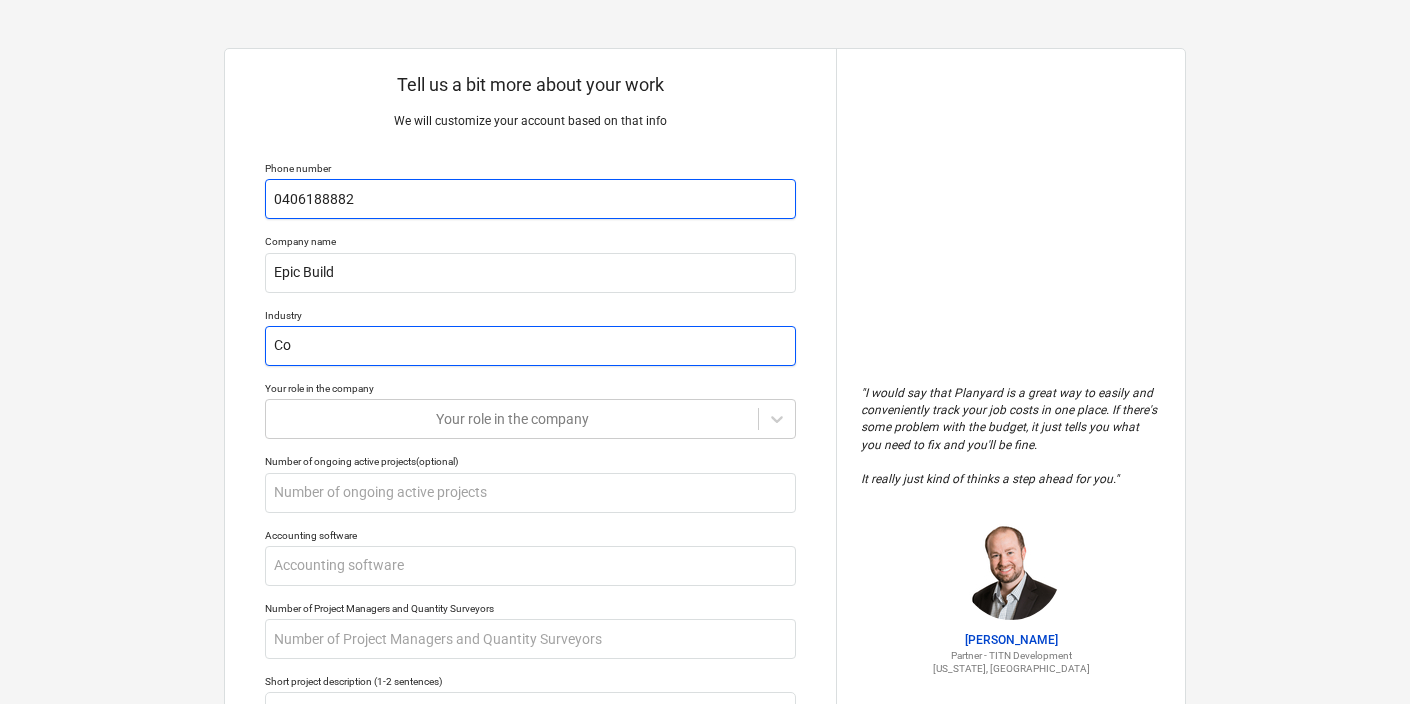 type on "x" 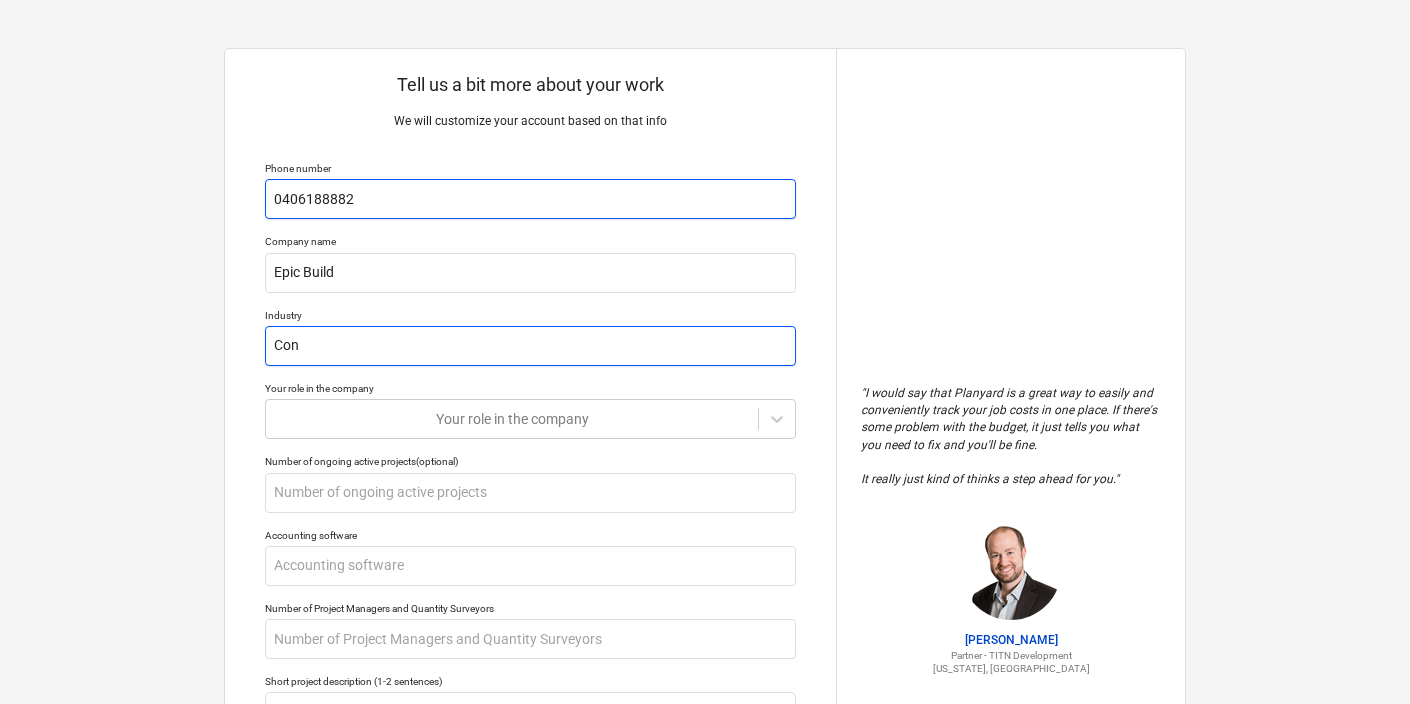 type on "x" 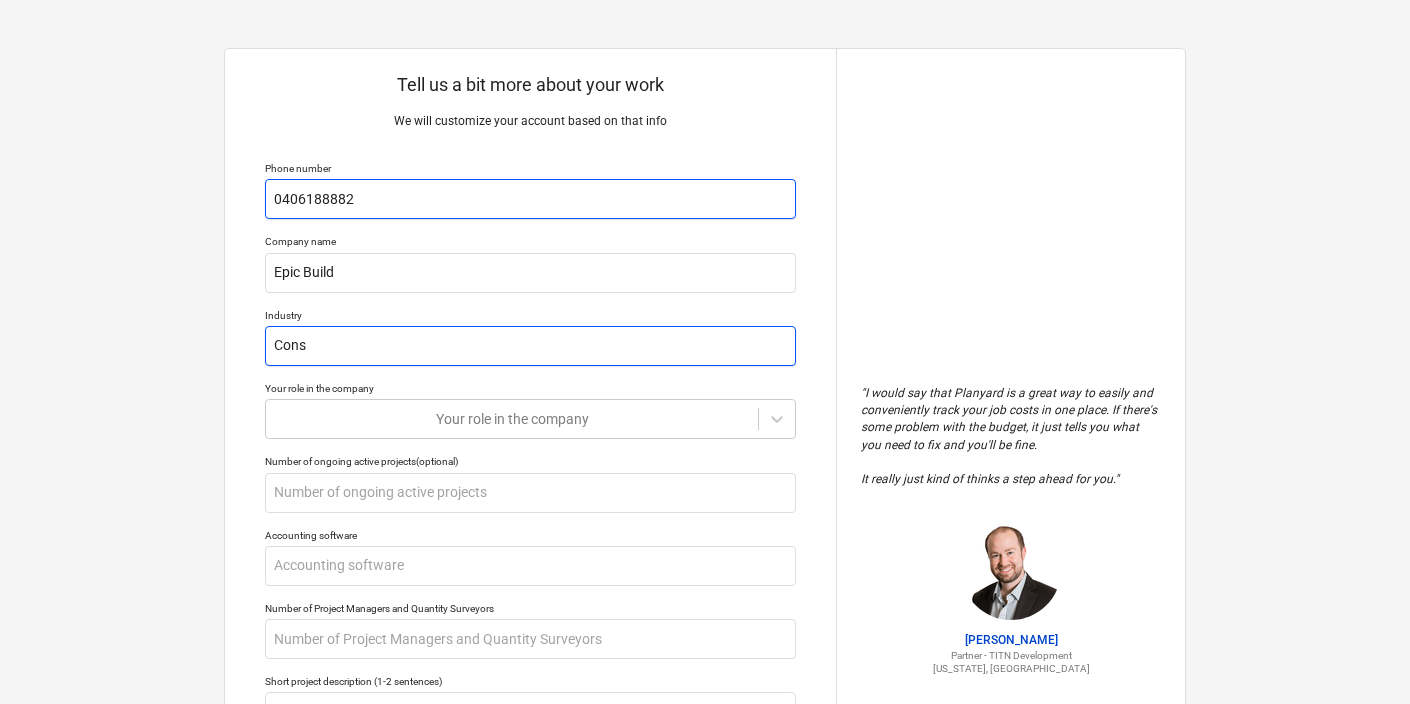 type on "x" 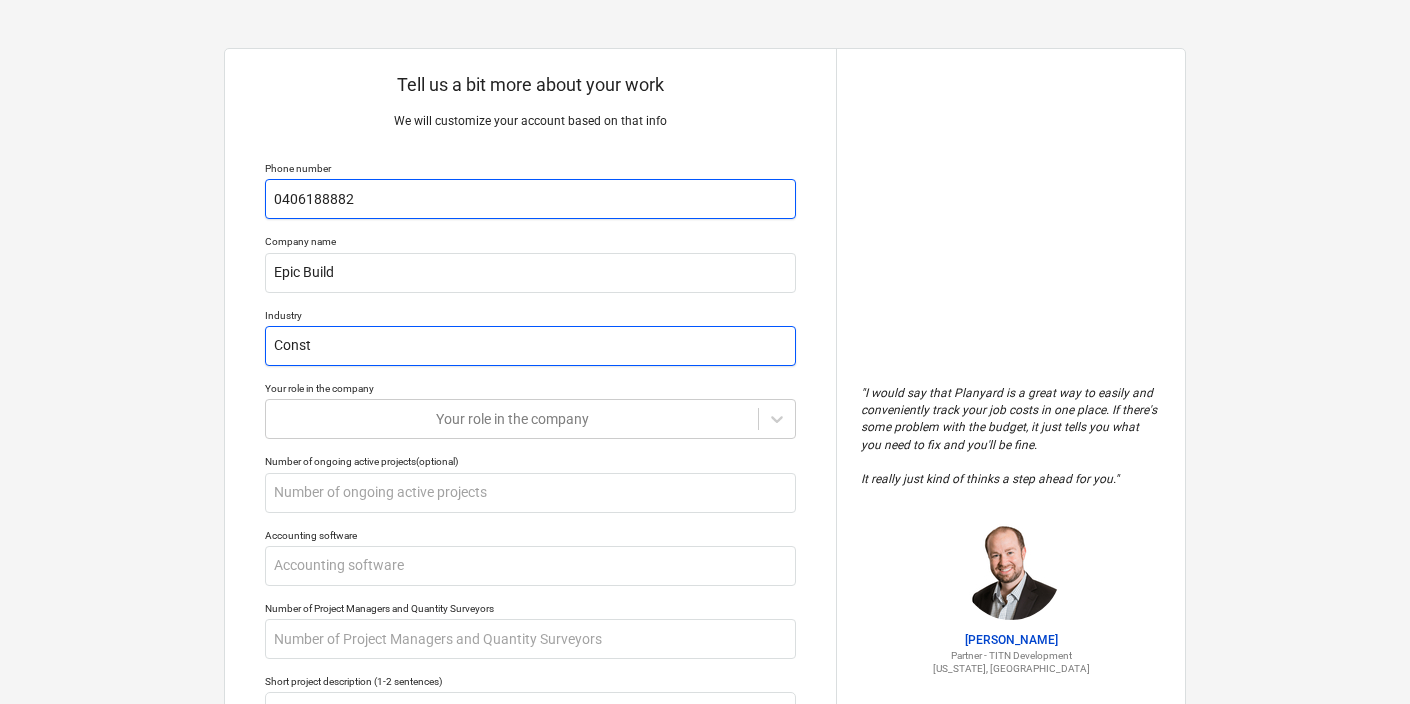 type on "x" 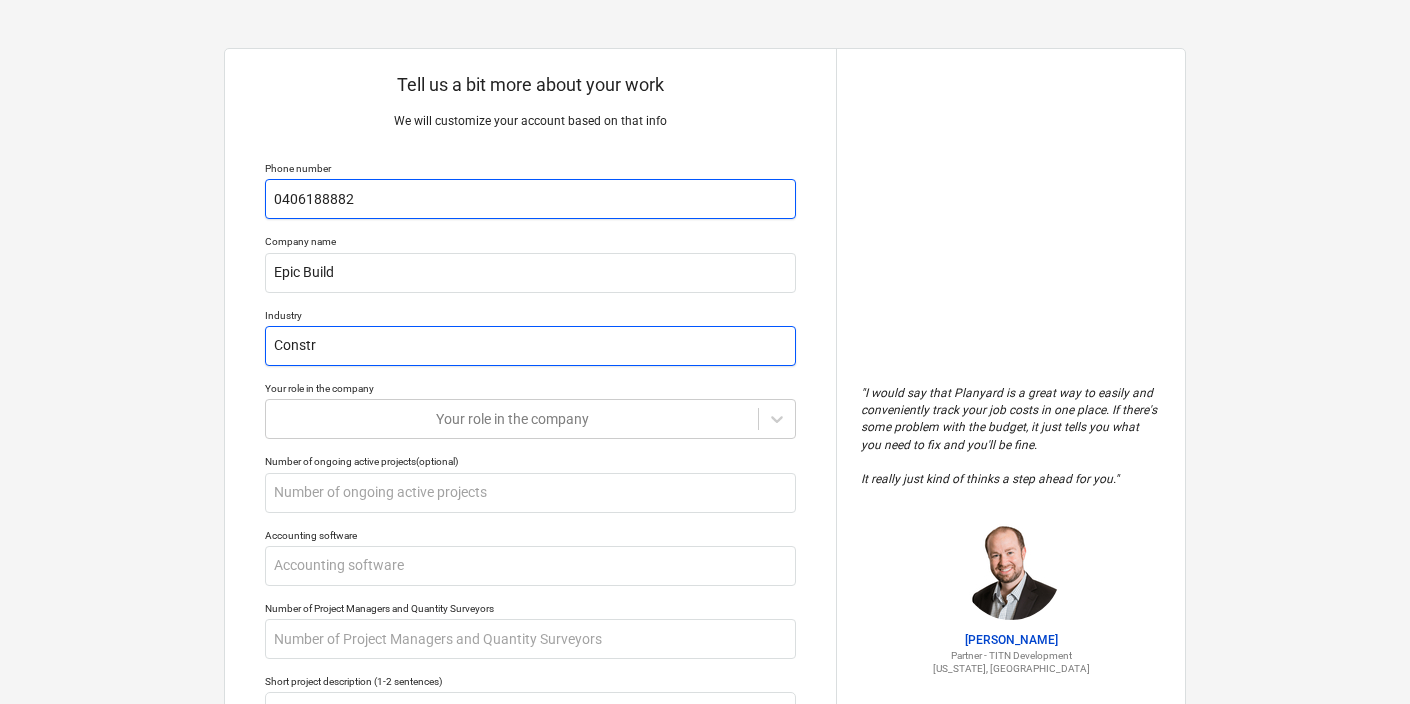 type on "Constru" 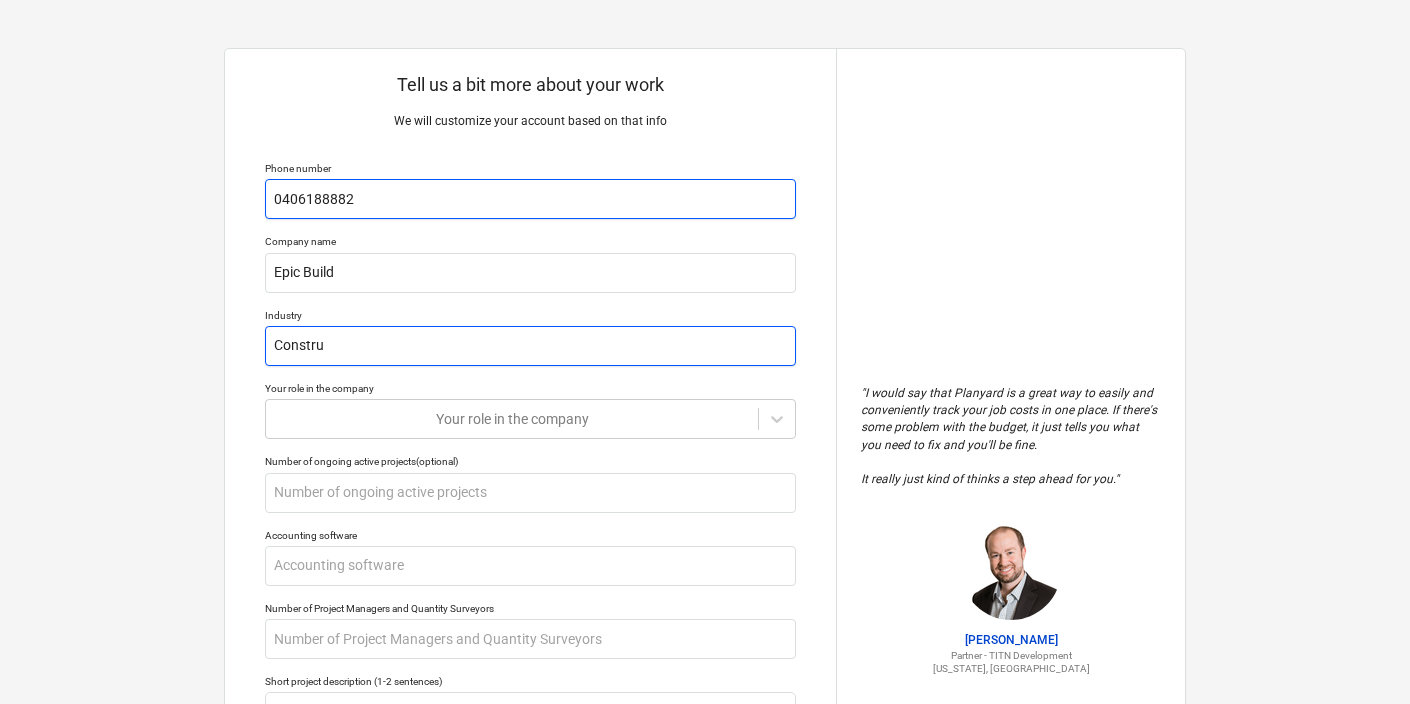 type on "x" 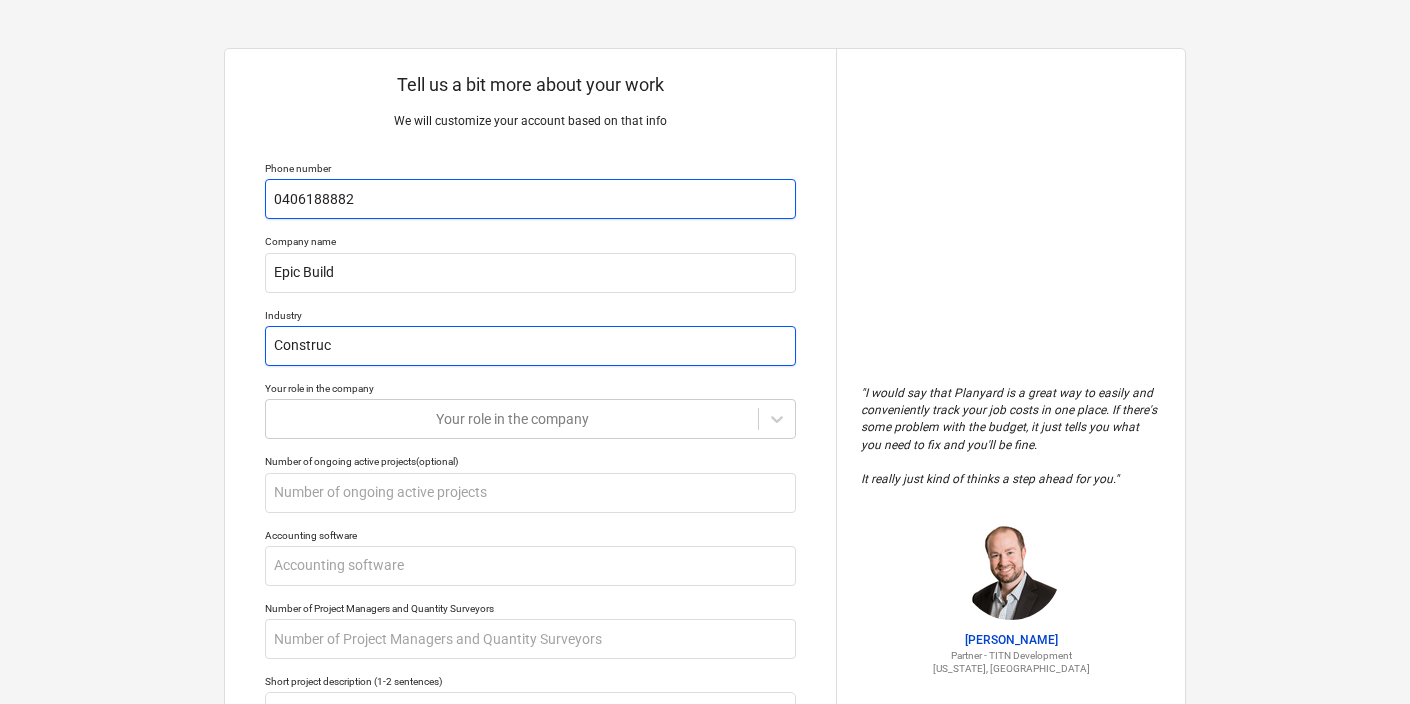 type on "x" 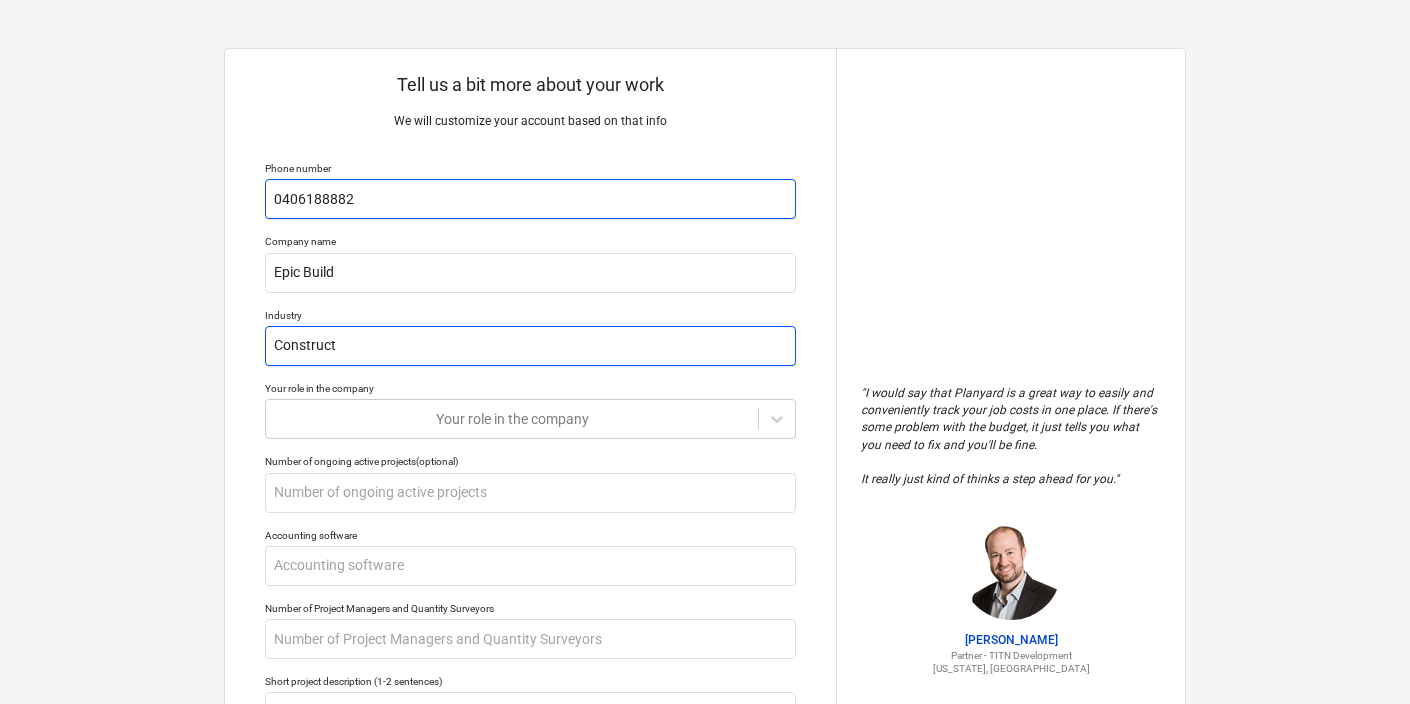 type on "x" 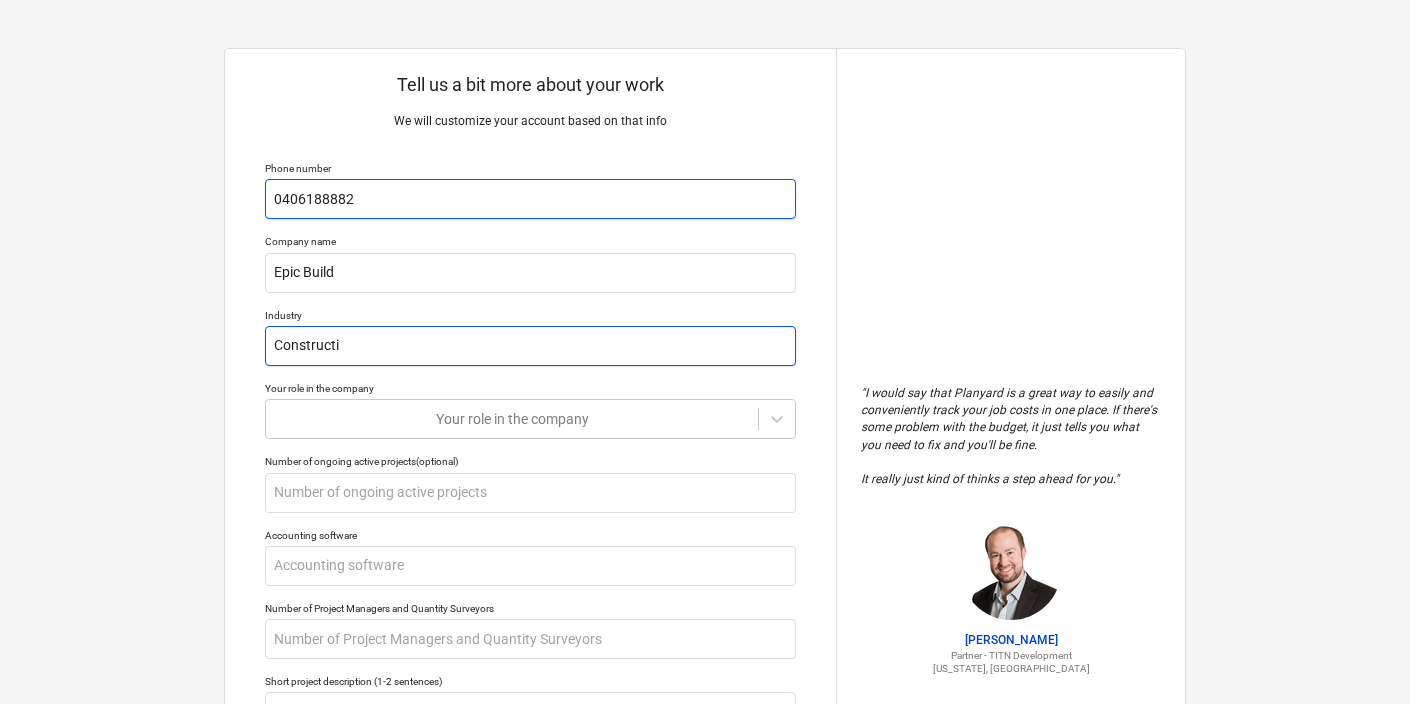 type on "x" 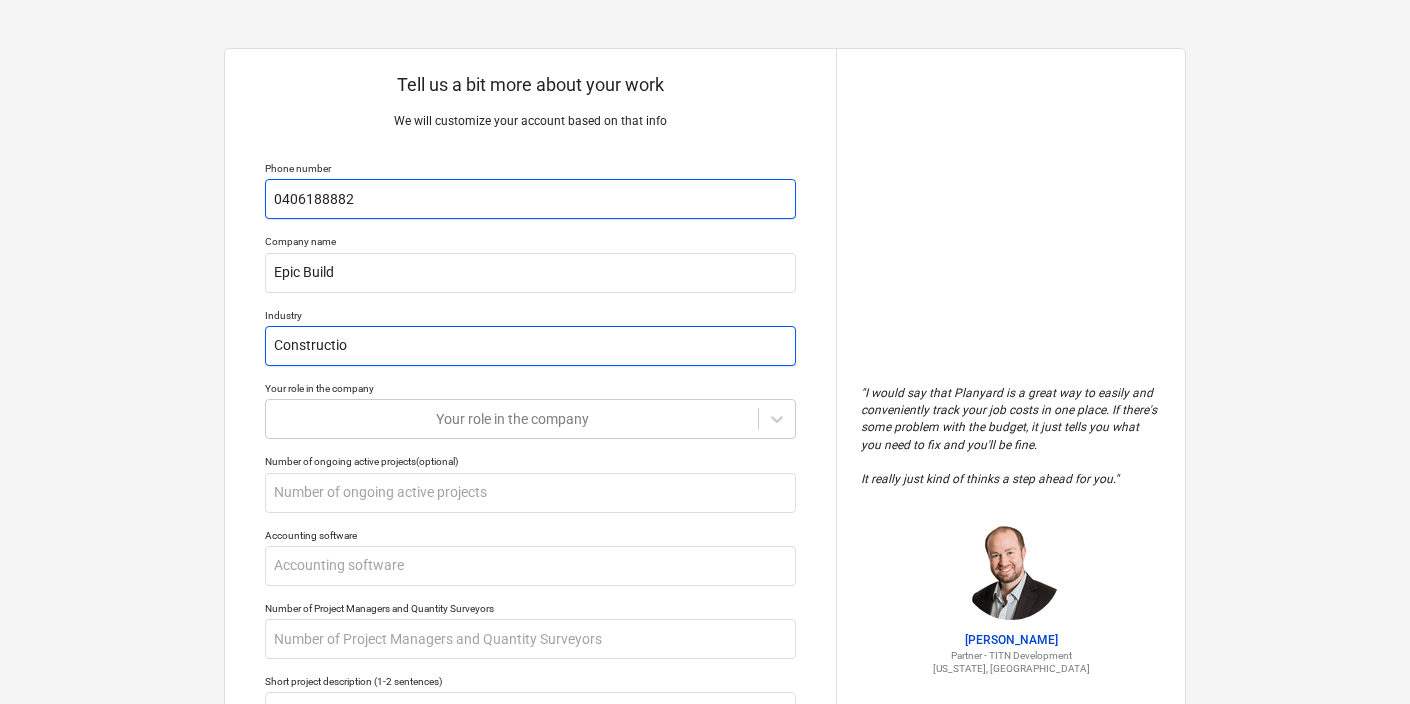 type on "x" 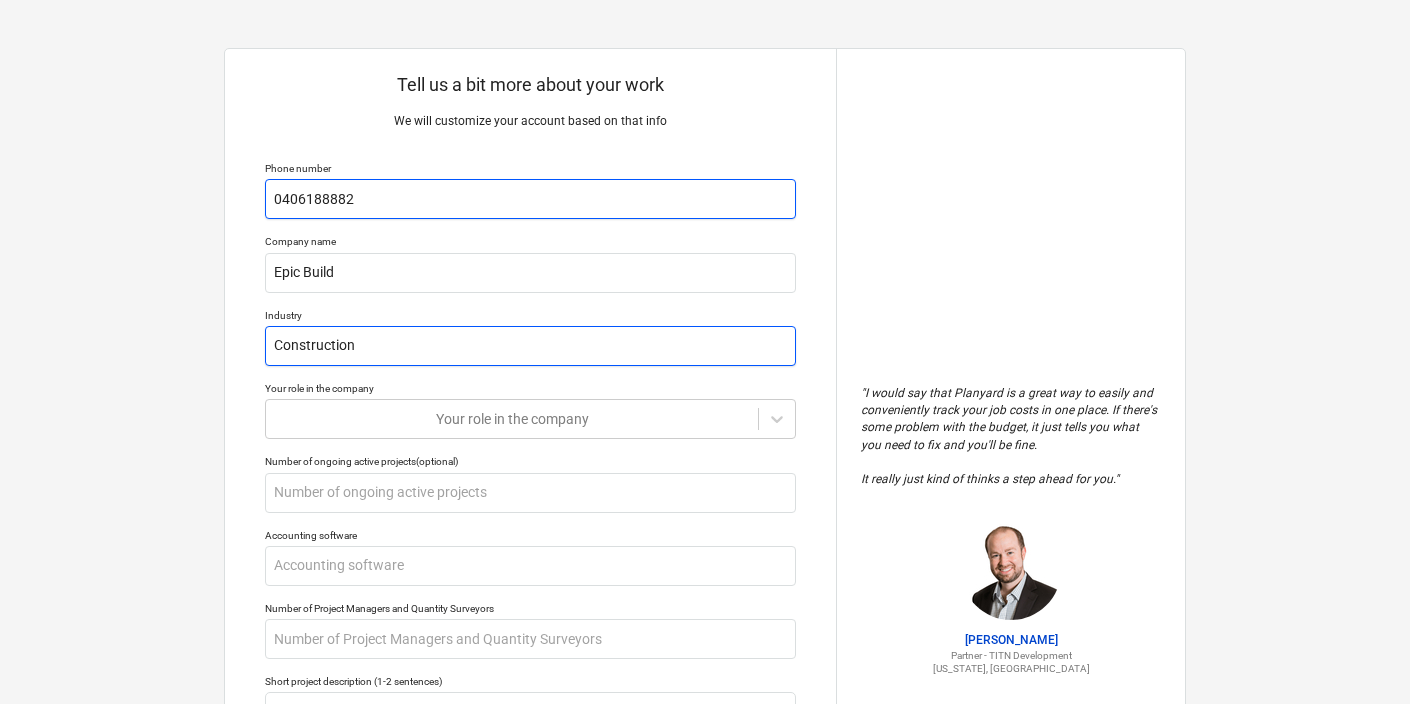 type on "Construction" 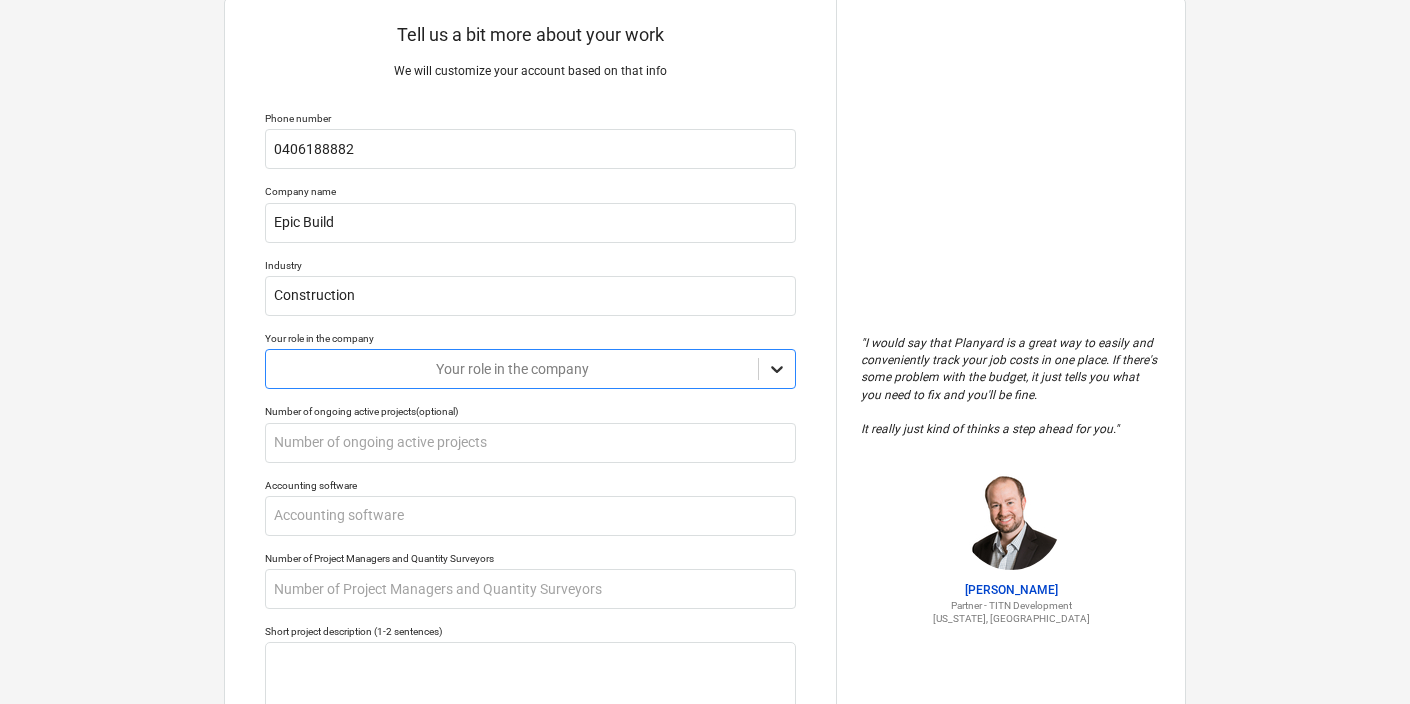 click on "Tell us a bit more about your work We will customize your account based on that info Phone number [PHONE_NUMBER] Company name Epic Build Industry Construction Your role in the company option , selected.   Select is focused ,type to refine list, press Down to open the menu,  Your role in the company Number of ongoing active projects  (optional) Accounting software Number of Project Managers and Quantity Surveyors Short project description (1-2 sentences) Why do you need a new tool? Submit " I would say that Planyard is a great way to easily and conveniently track your job costs in one place. If there's some problem with the budget, it just tells you what you need to fix and you'll be fine.
It really just kind of thinks a step ahead for you. " [PERSON_NAME] Partner - TITN Development [US_STATE], [GEOGRAPHIC_DATA]
x" at bounding box center [705, 302] 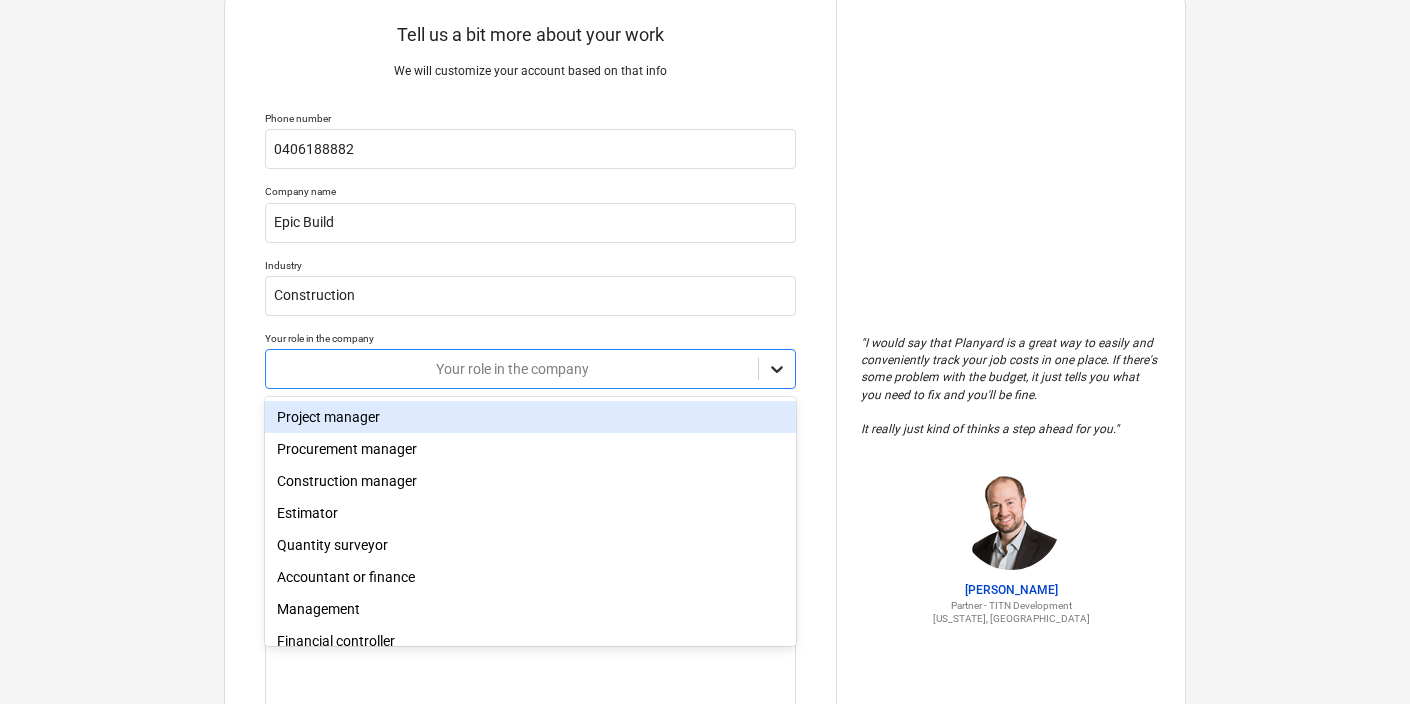 scroll, scrollTop: 51, scrollLeft: 0, axis: vertical 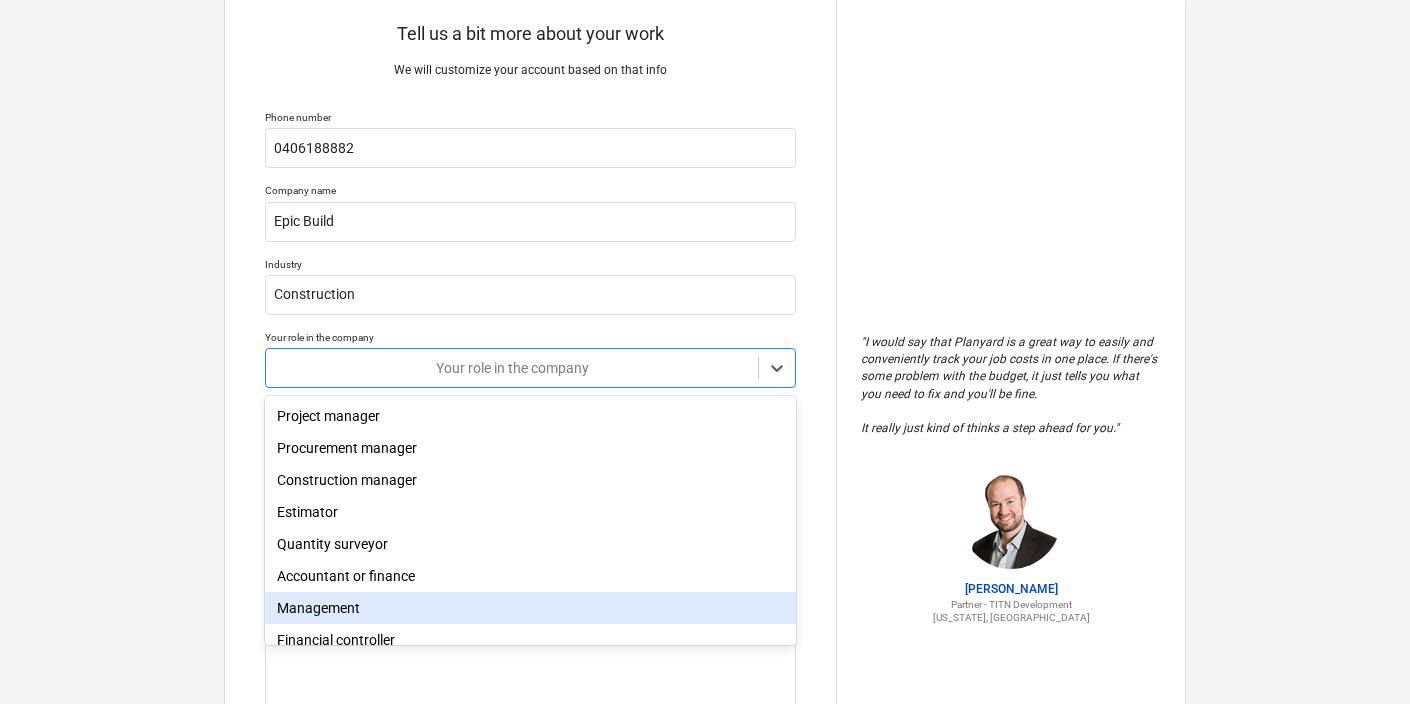 click on "Management" at bounding box center (530, 608) 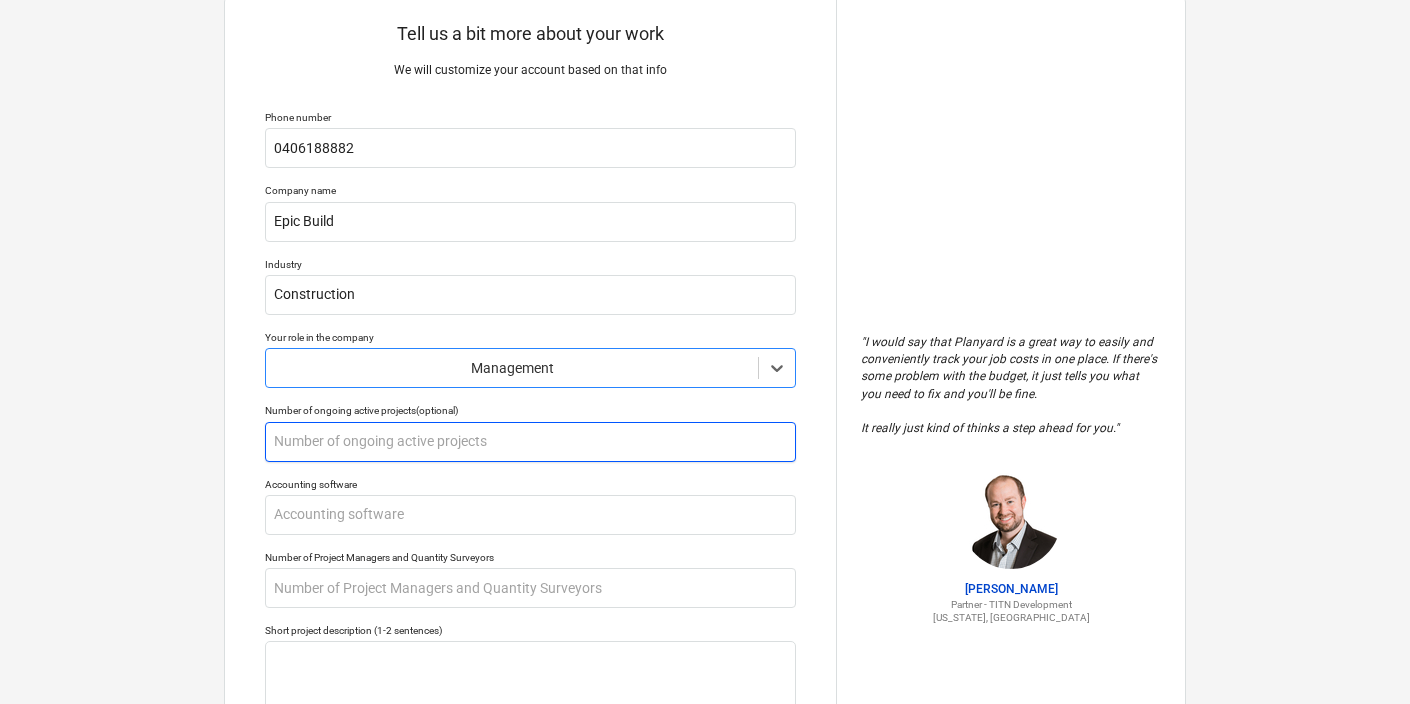 click at bounding box center [530, 442] 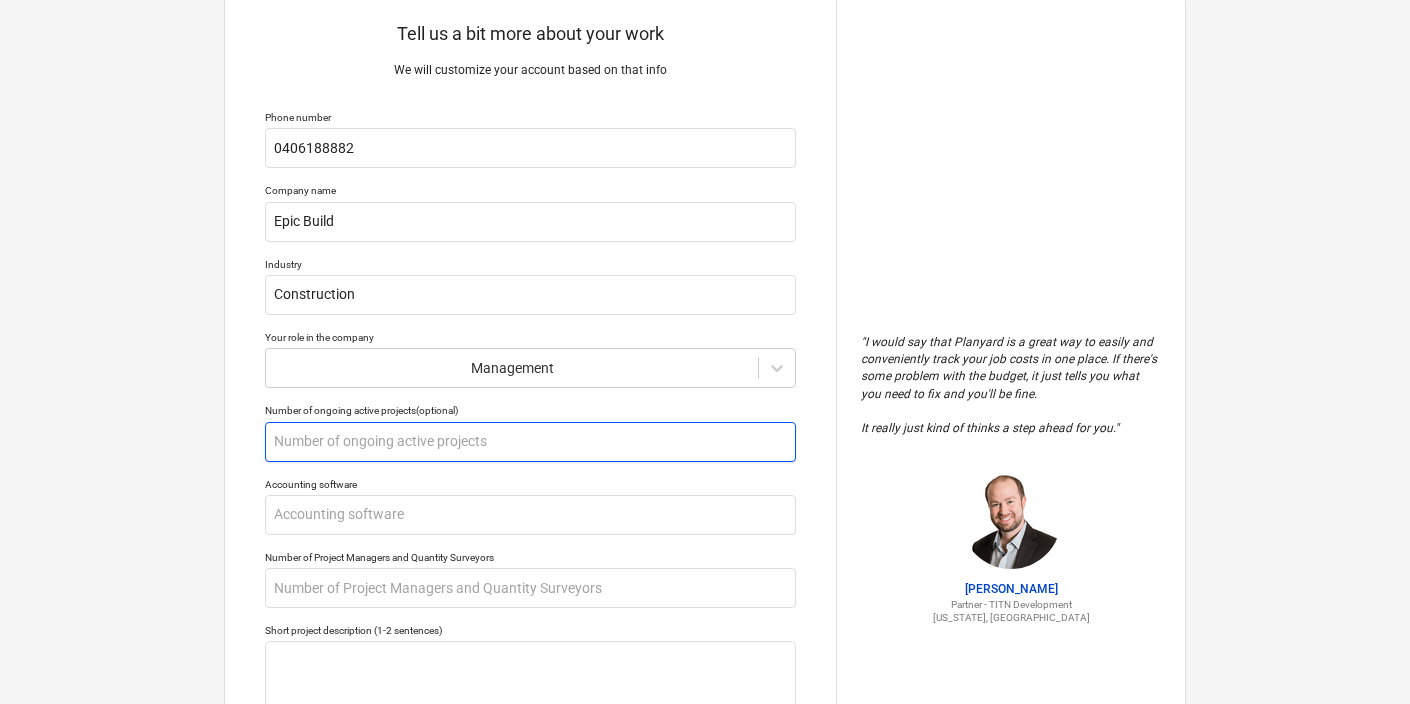 type on "x" 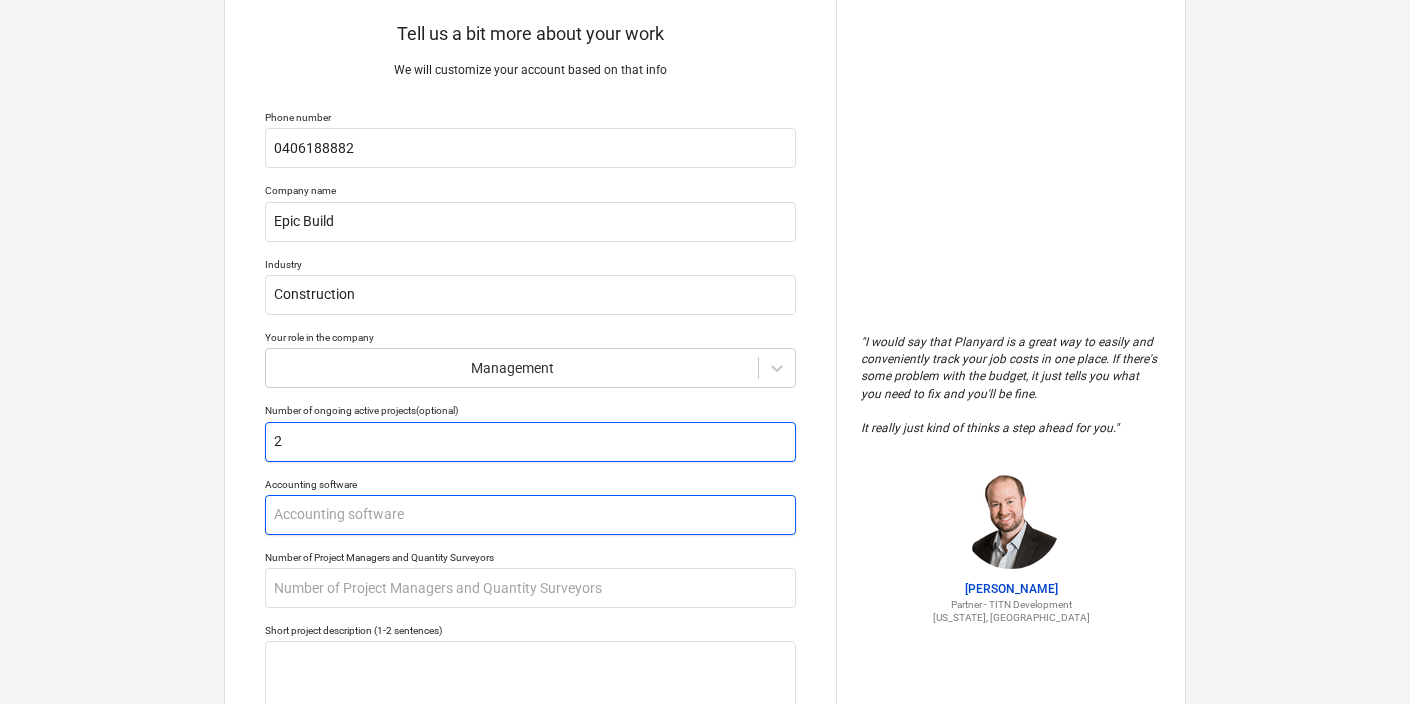 type on "x" 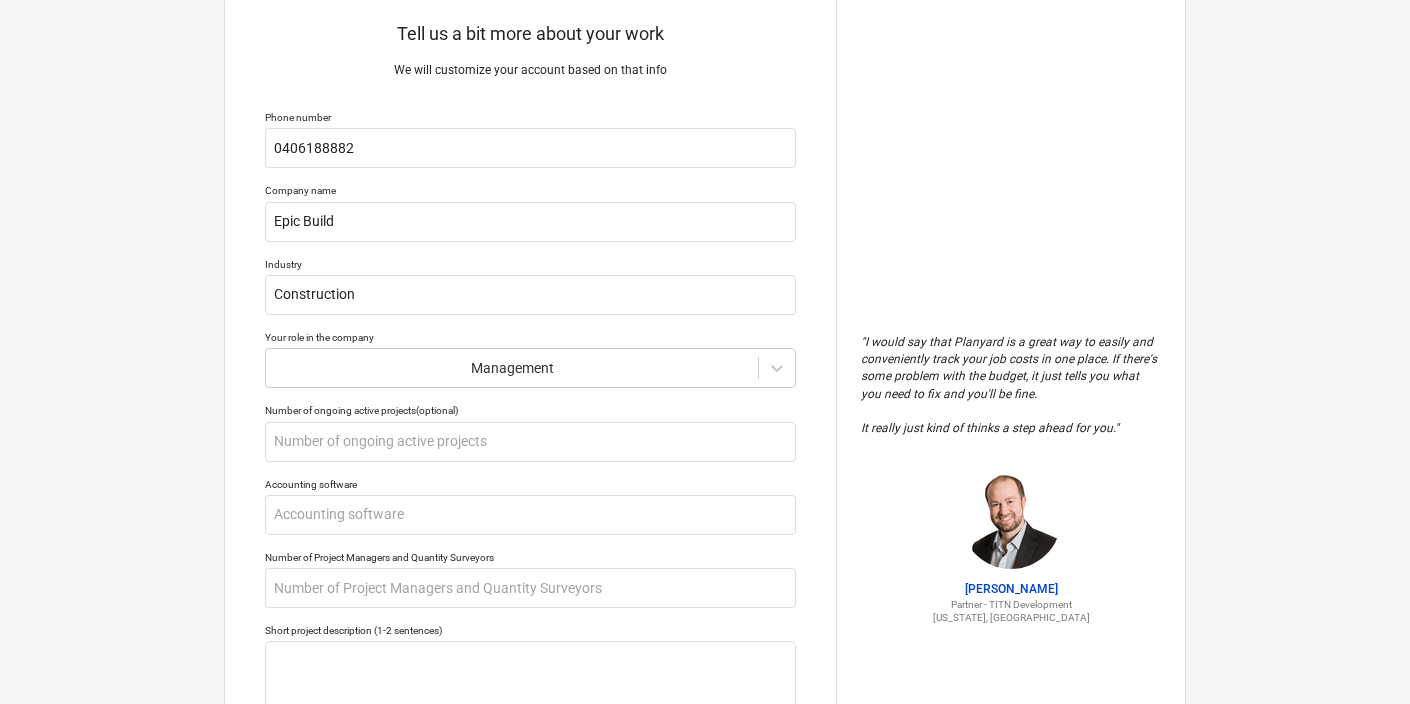 click on "Accounting software" at bounding box center [530, 486] 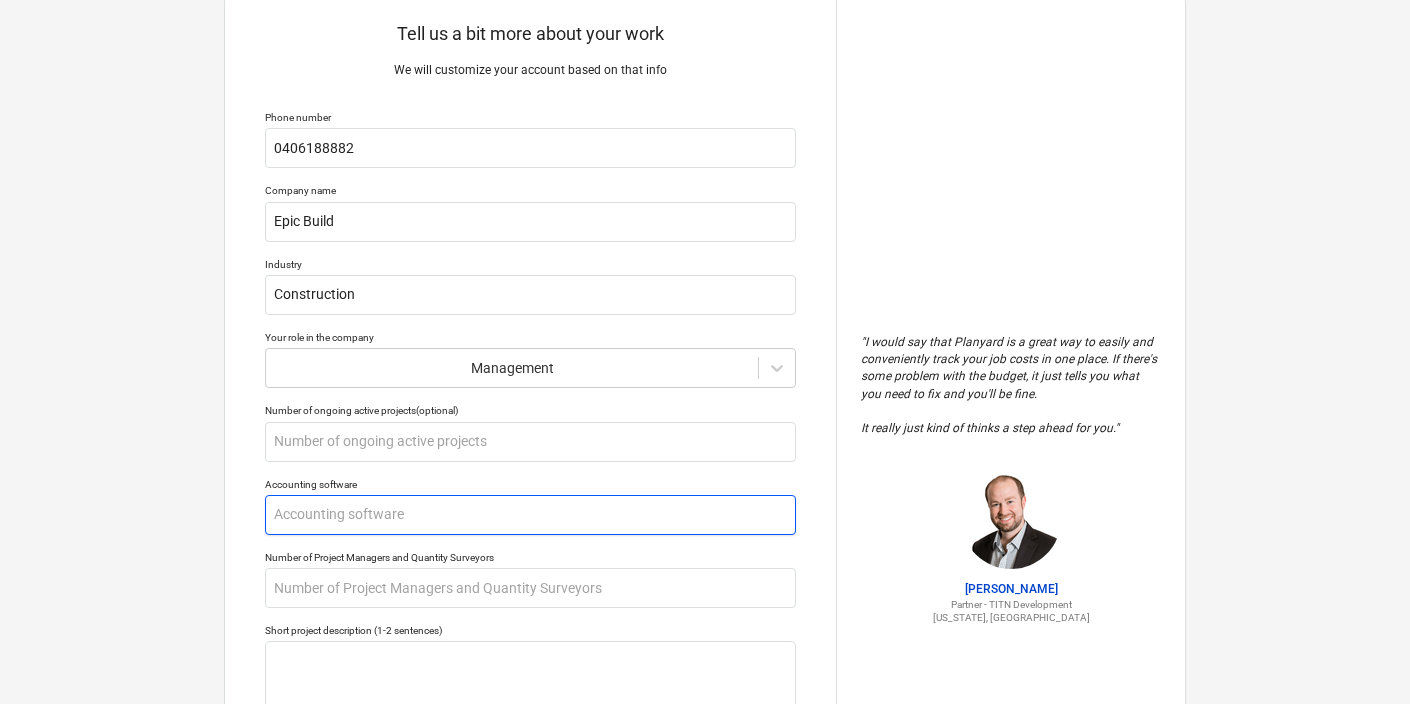 click at bounding box center [530, 515] 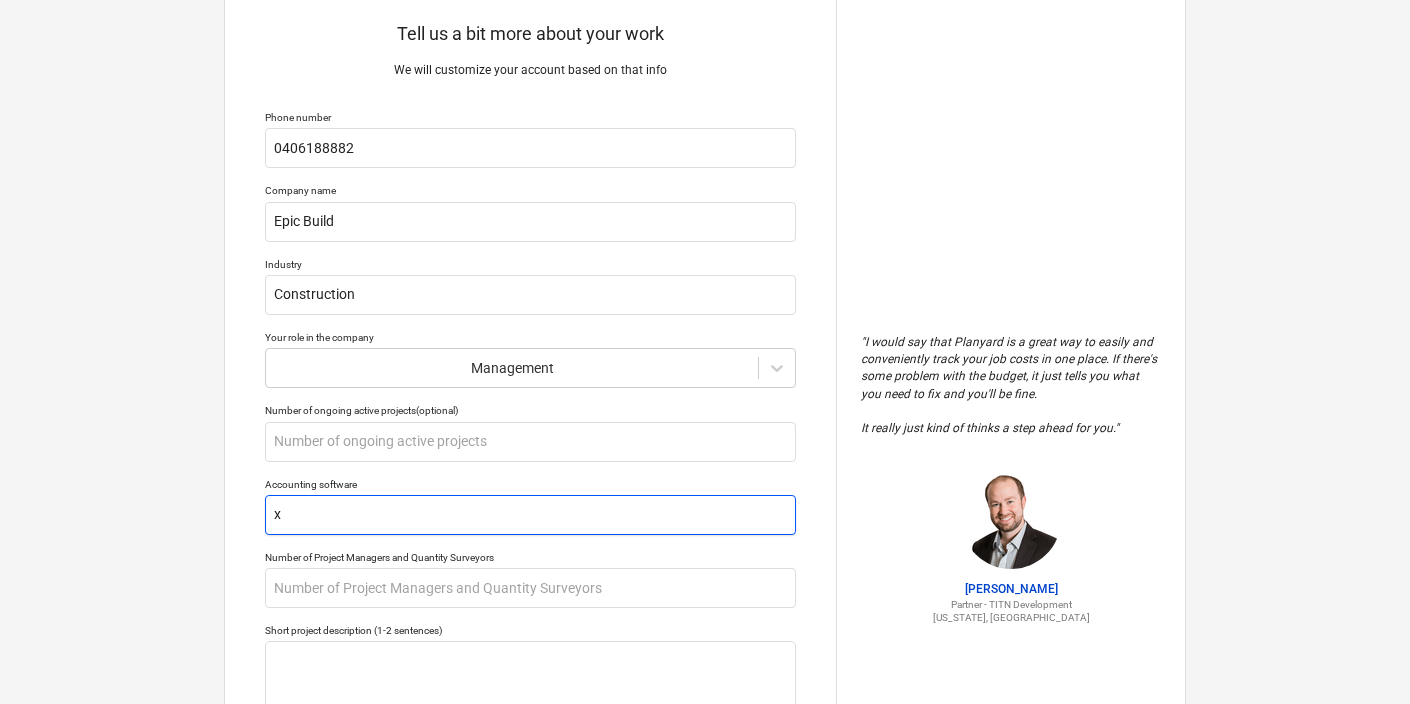 type on "x" 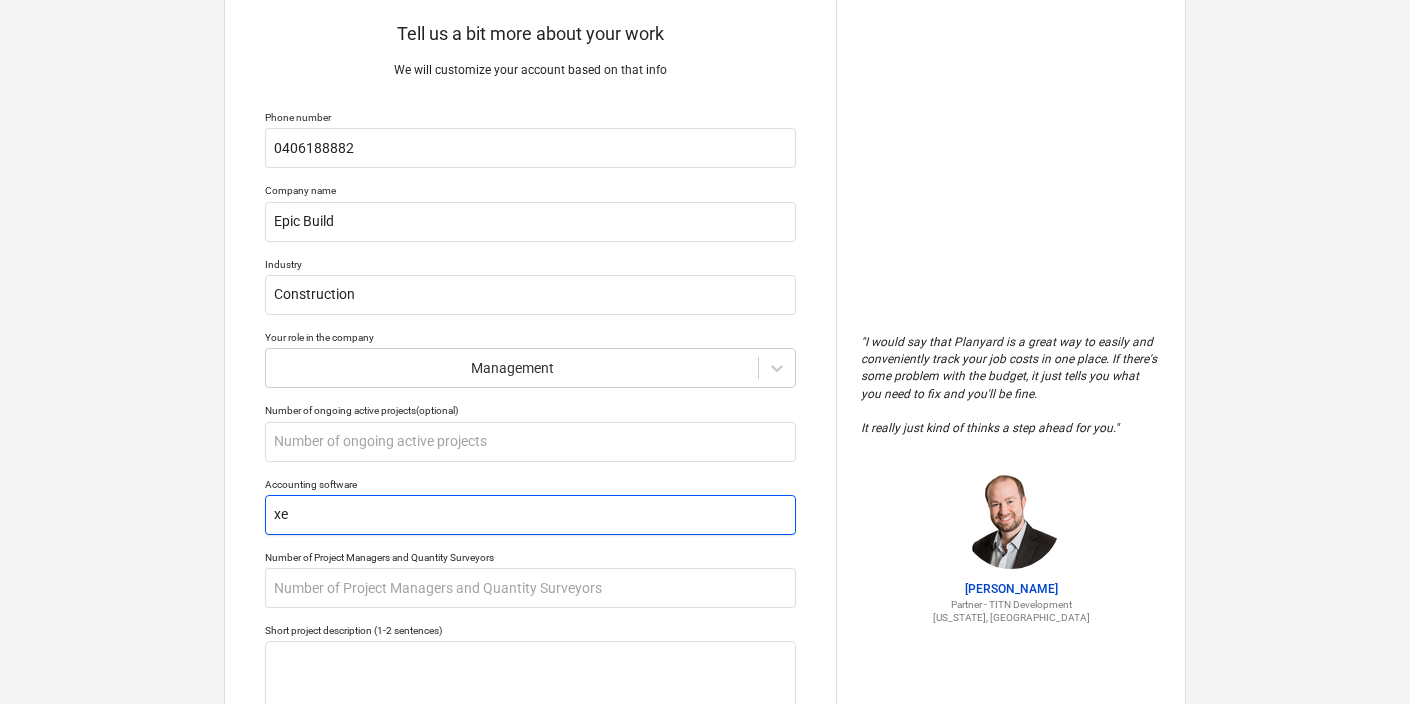 type on "x" 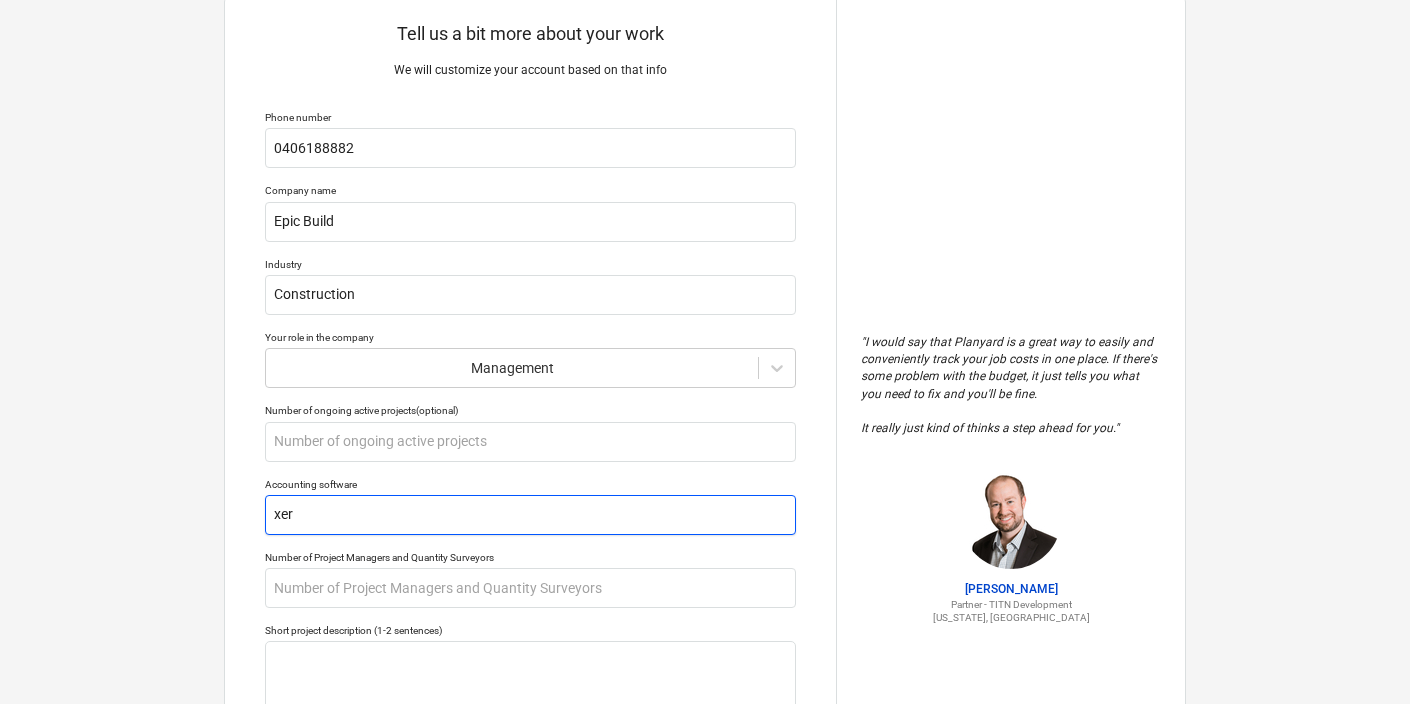 type on "x" 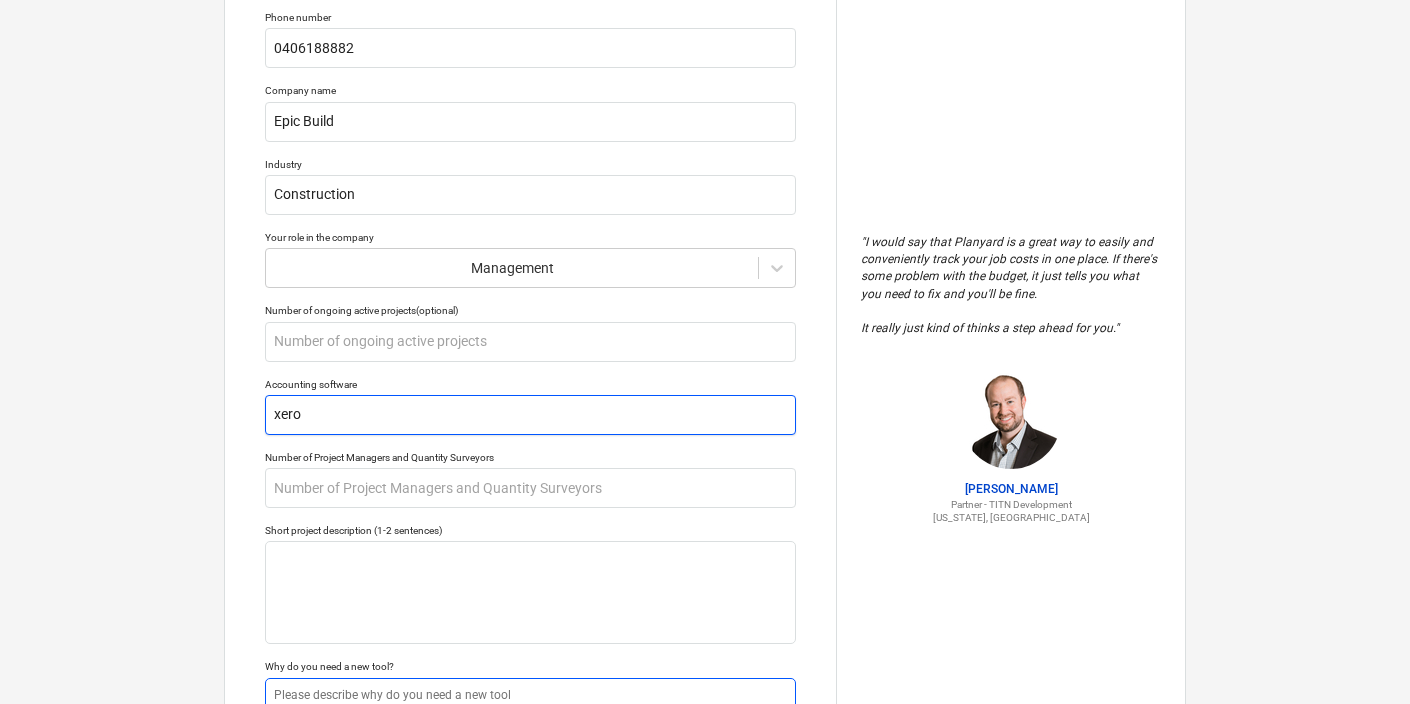 scroll, scrollTop: 357, scrollLeft: 0, axis: vertical 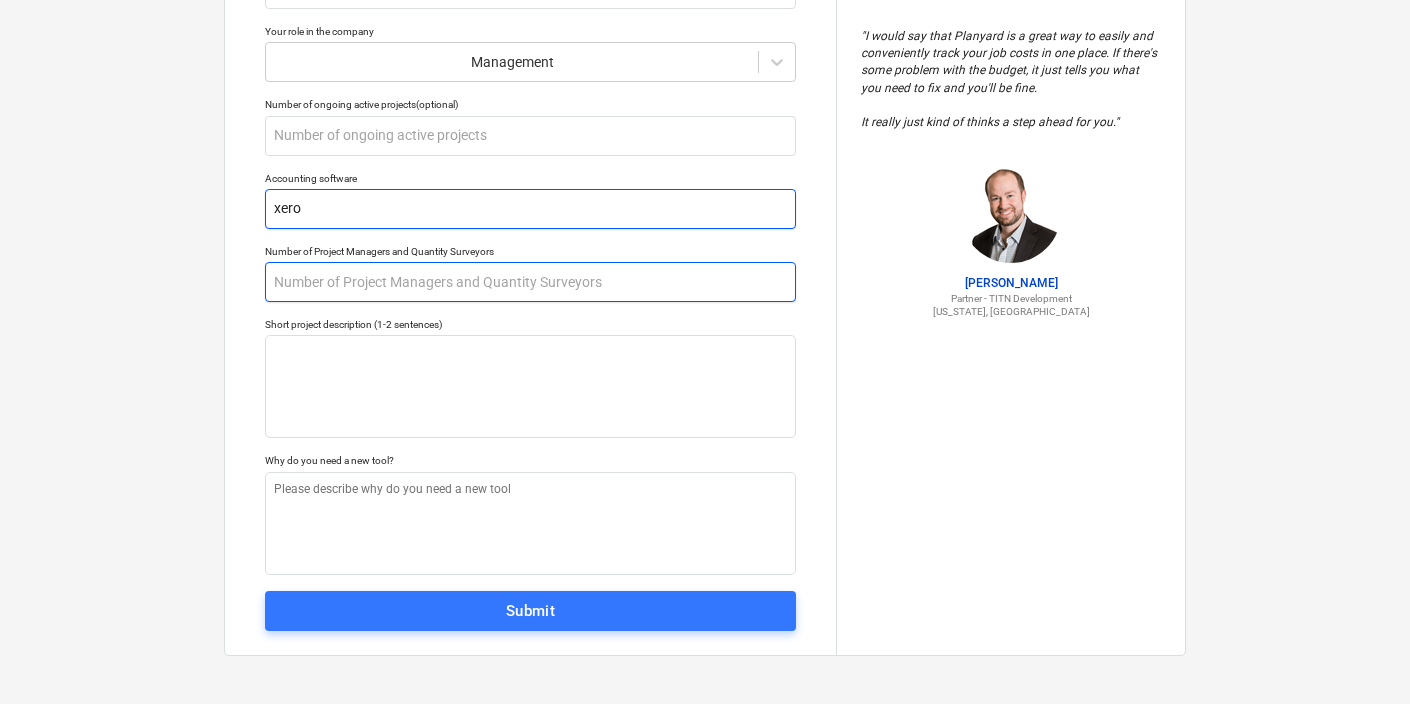 type on "xero" 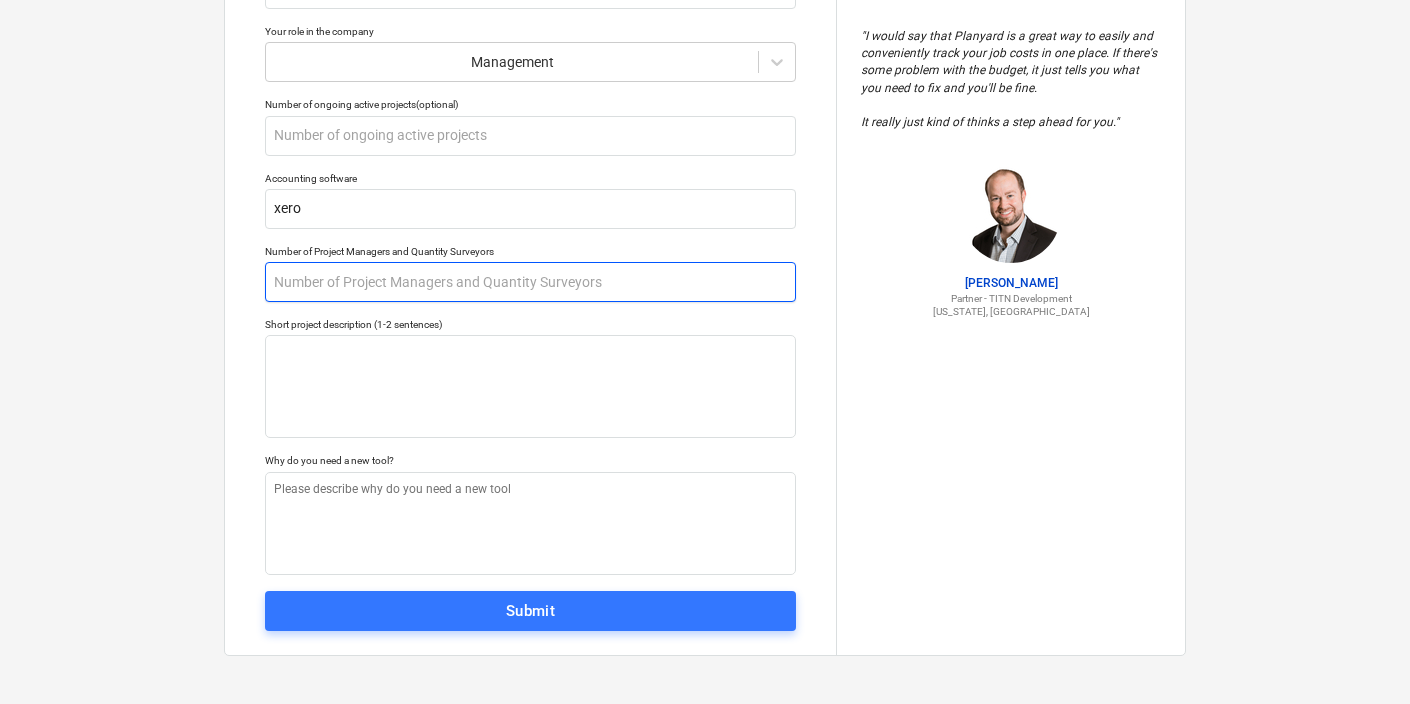 click at bounding box center [530, 282] 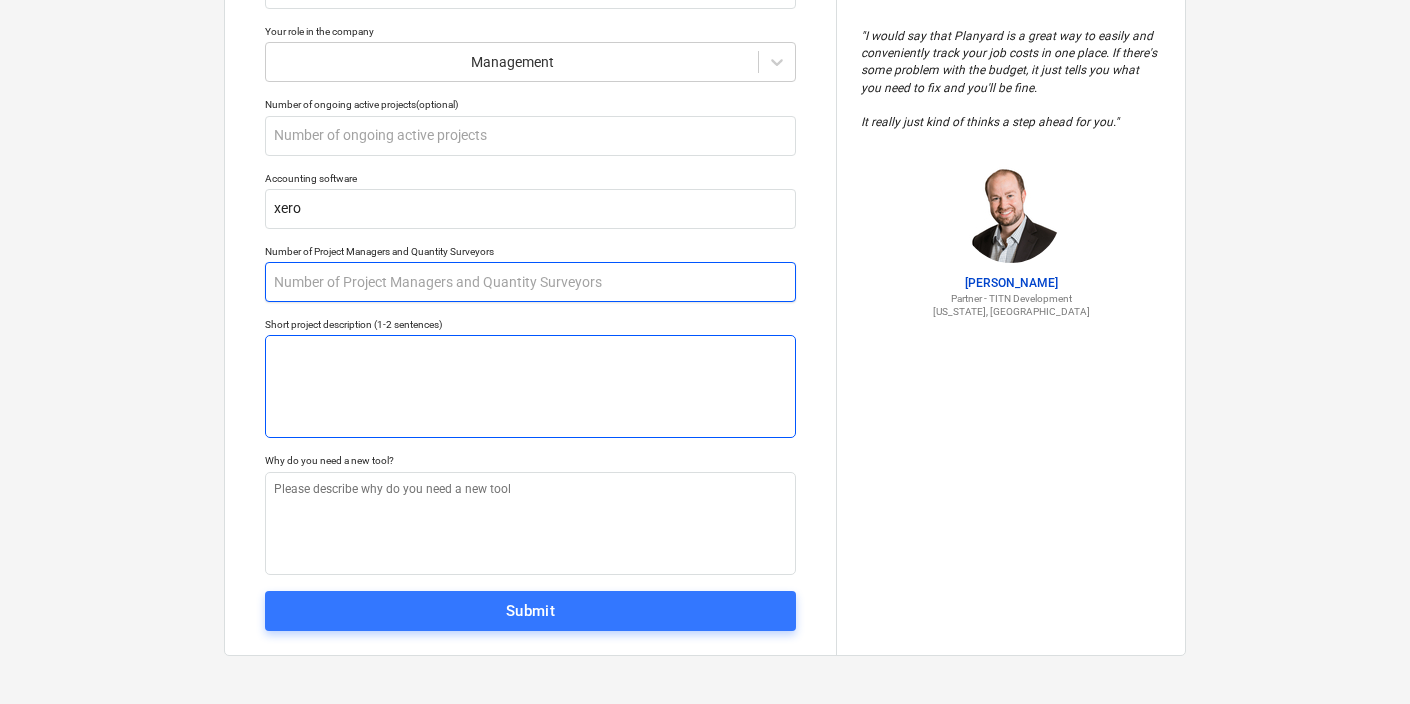 type on "x" 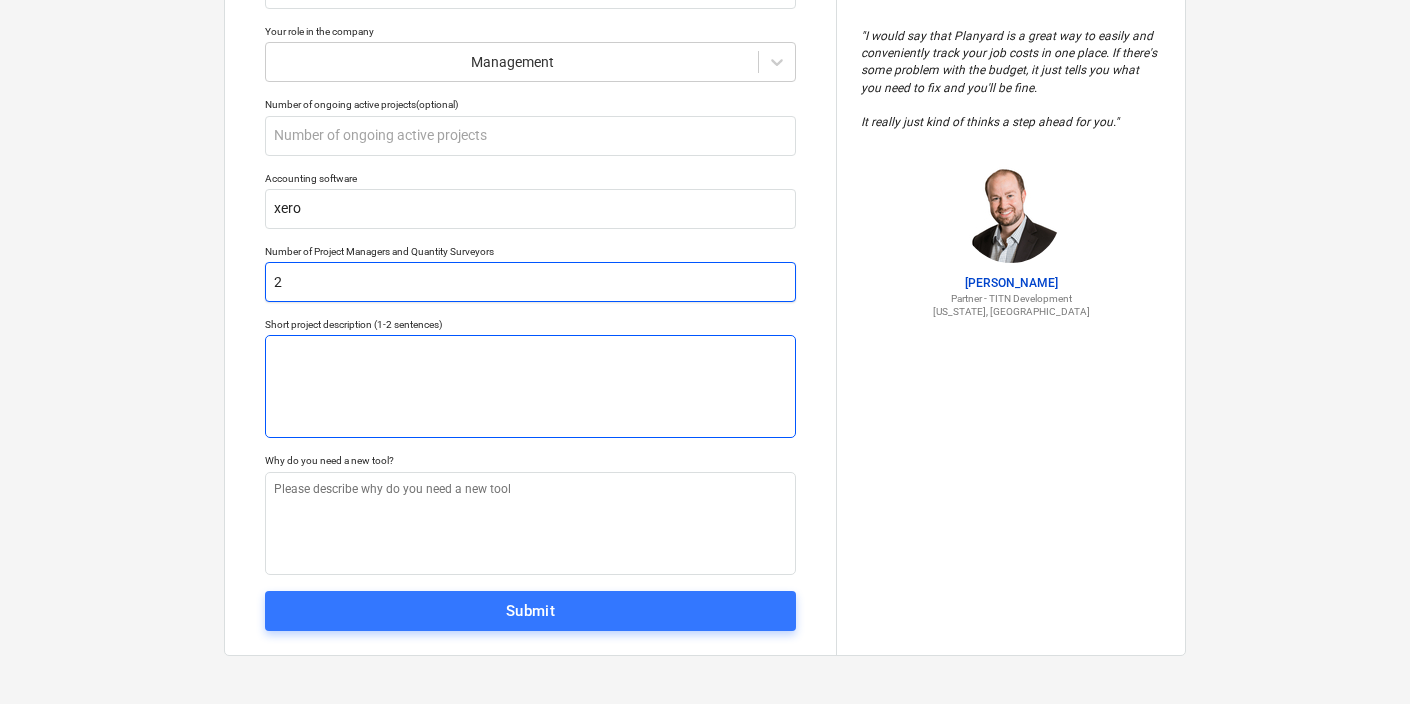 type on "2" 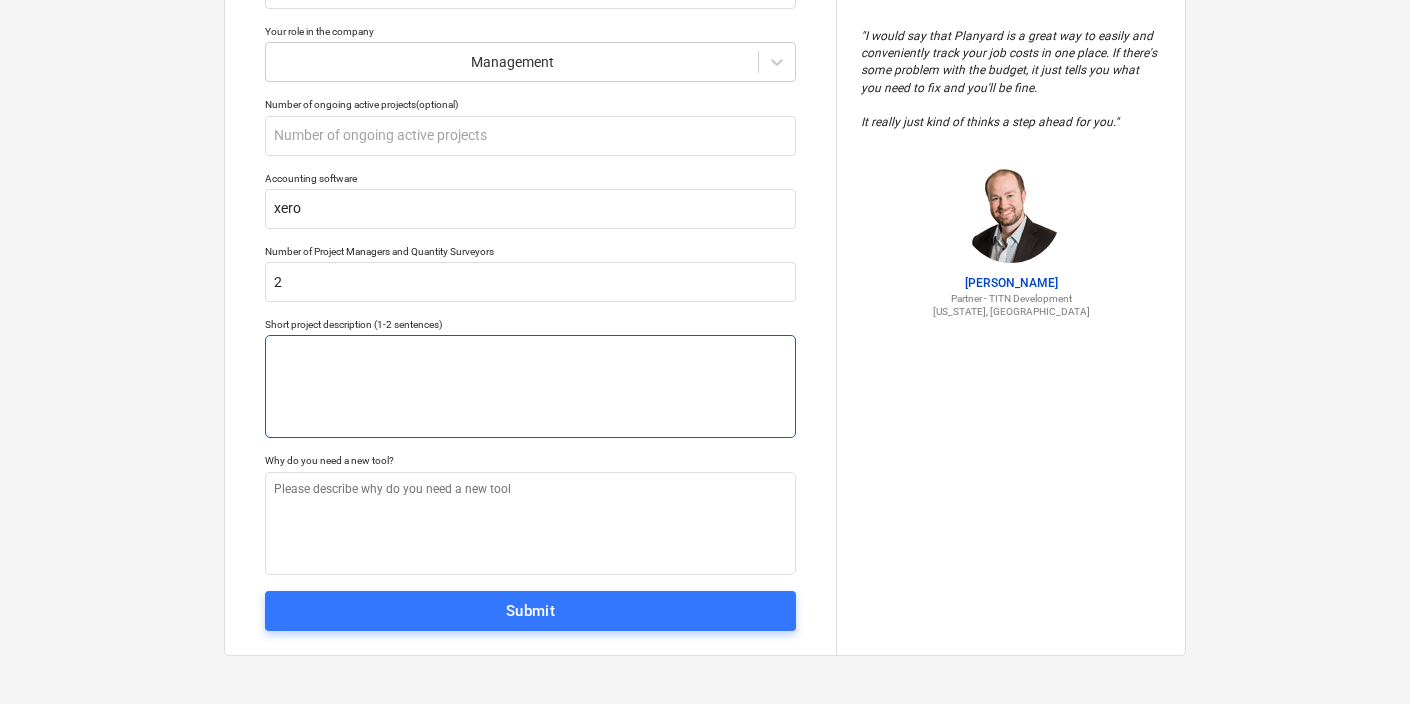 click at bounding box center (530, 386) 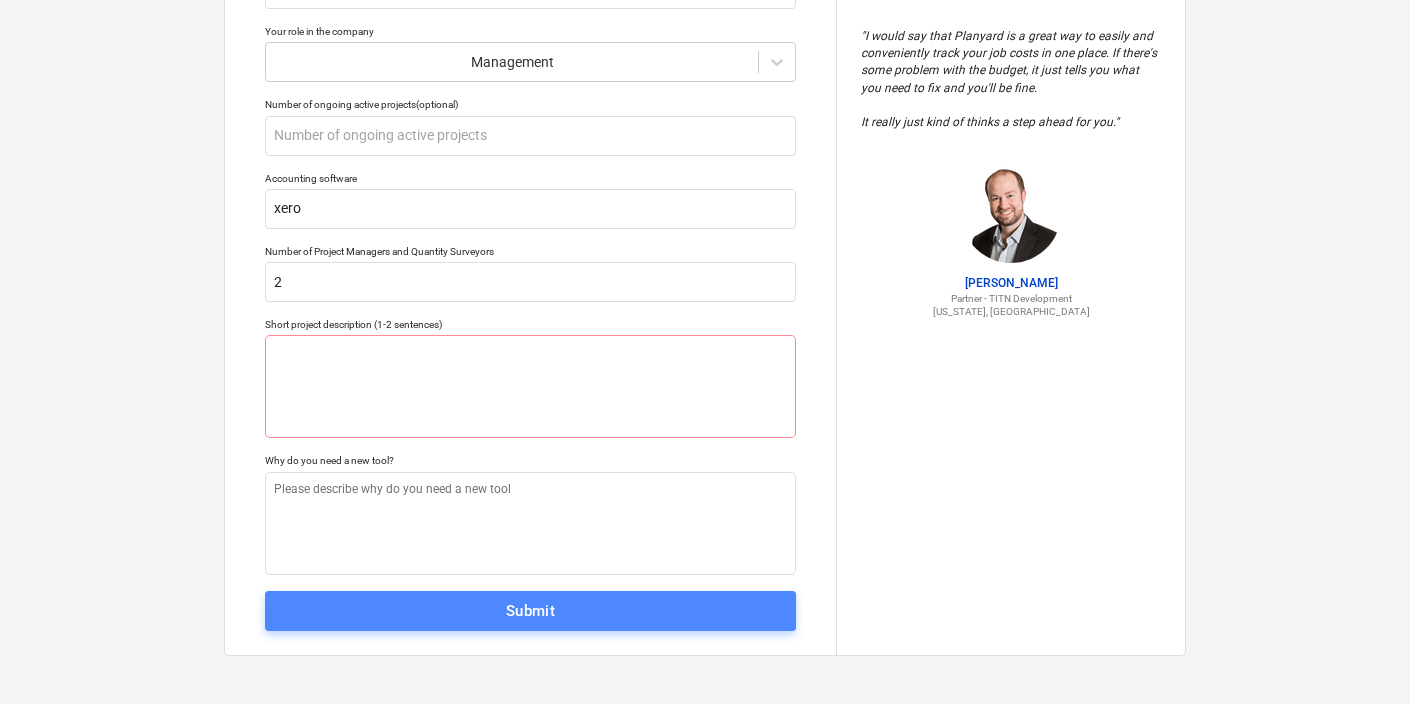 click on "Submit" at bounding box center [531, 611] 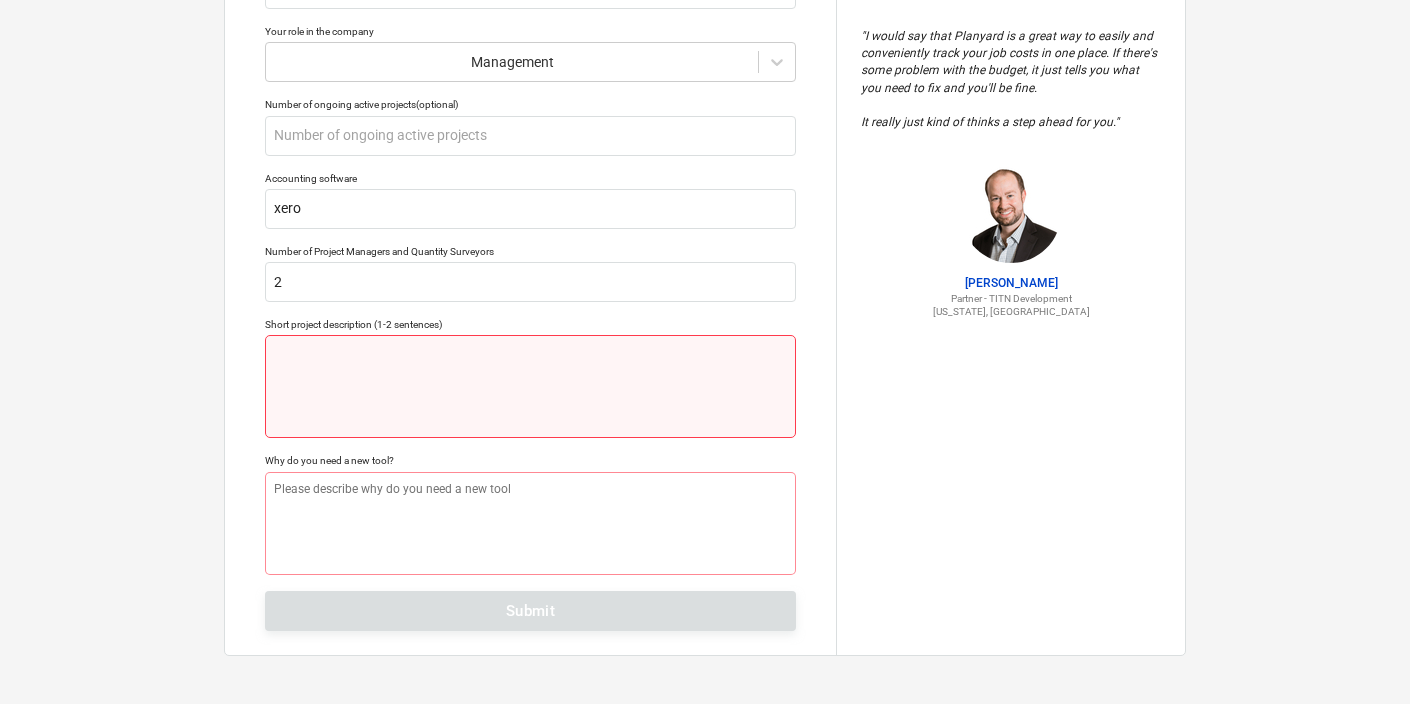 click at bounding box center [530, 386] 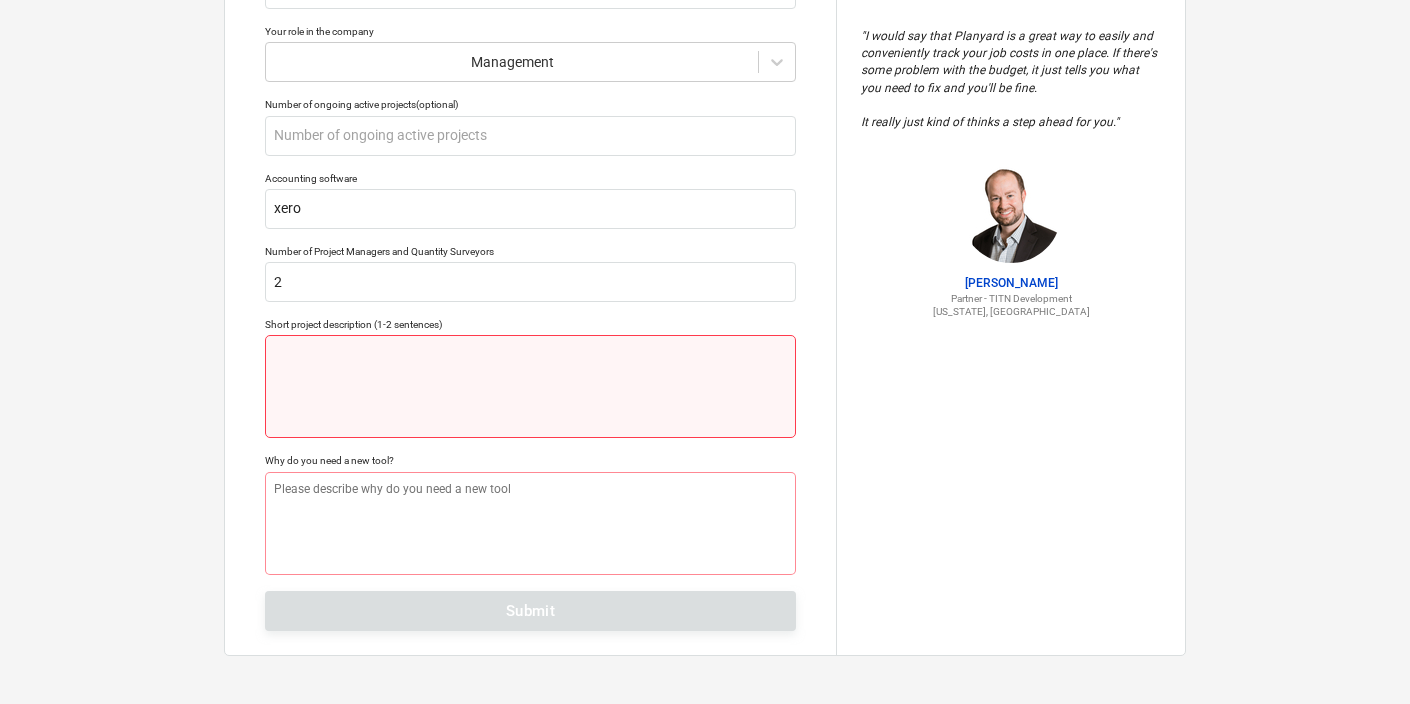 type on "x" 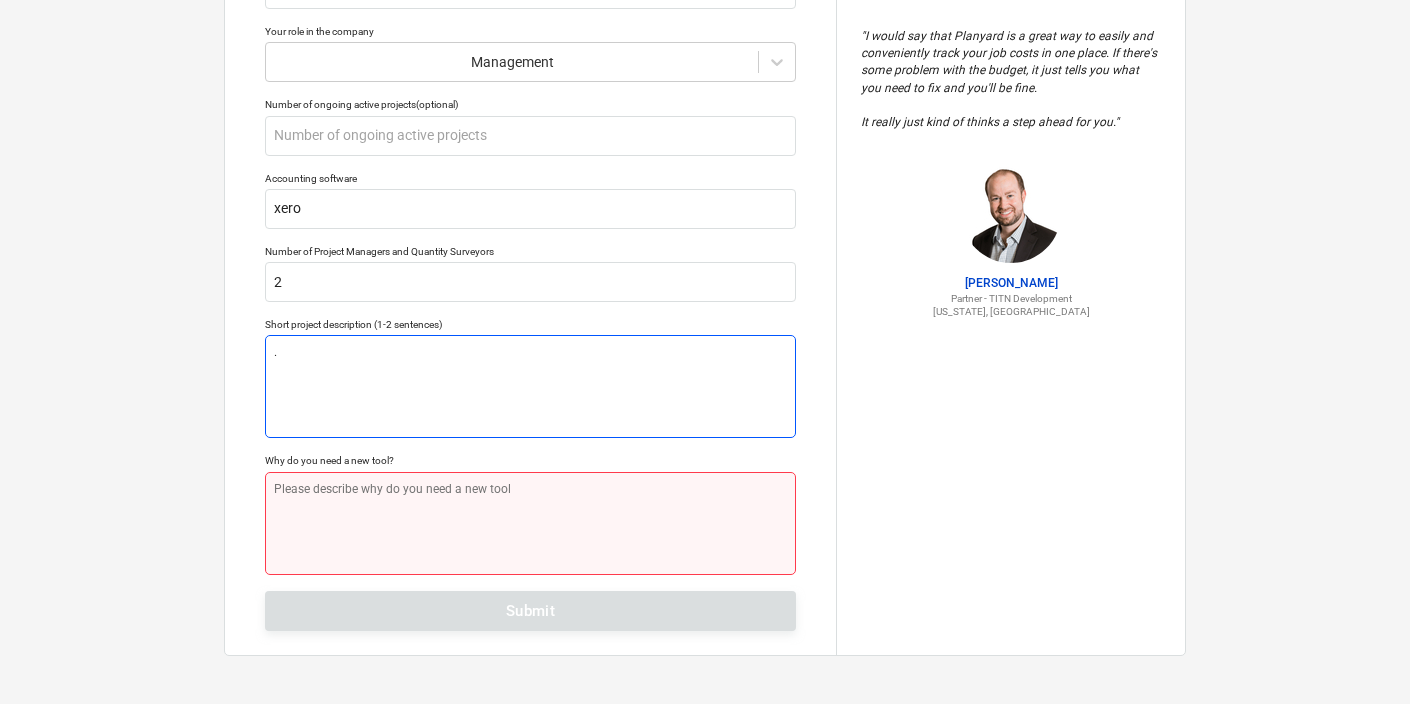 type on "." 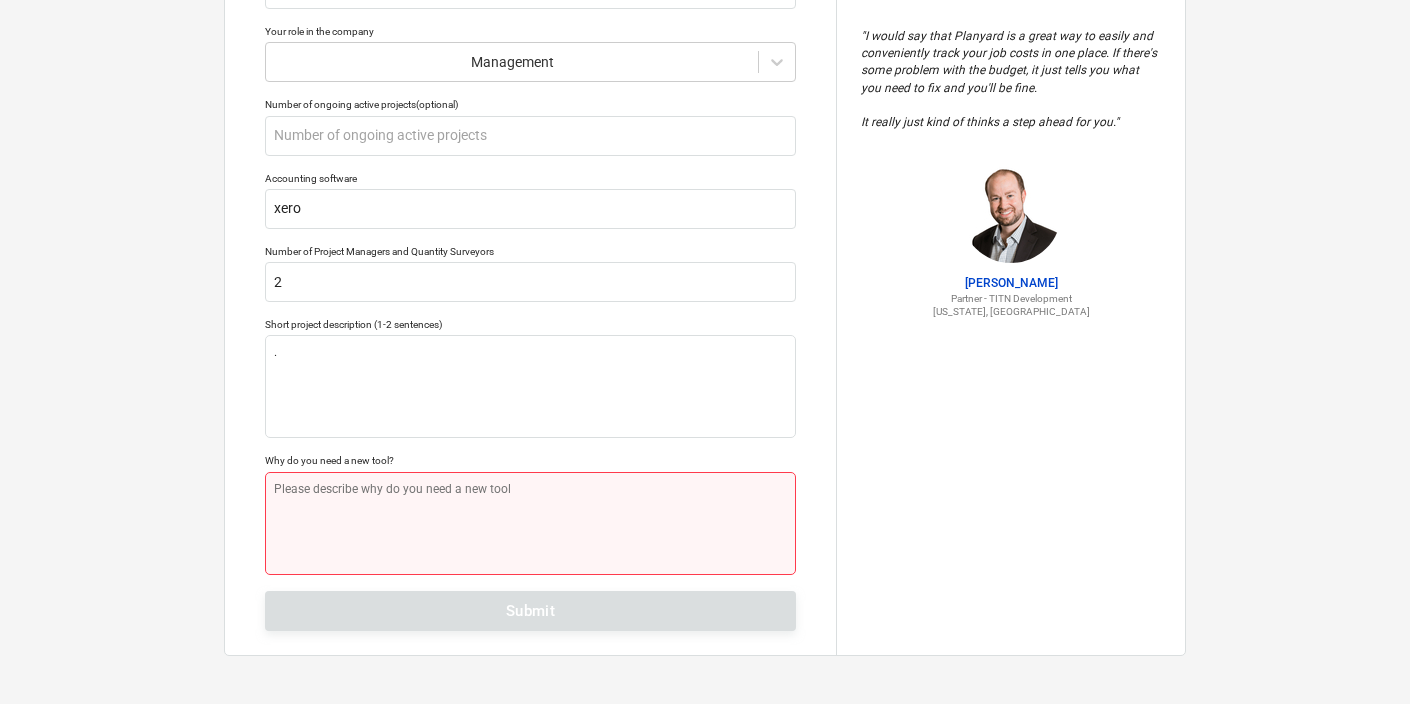 click at bounding box center [530, 523] 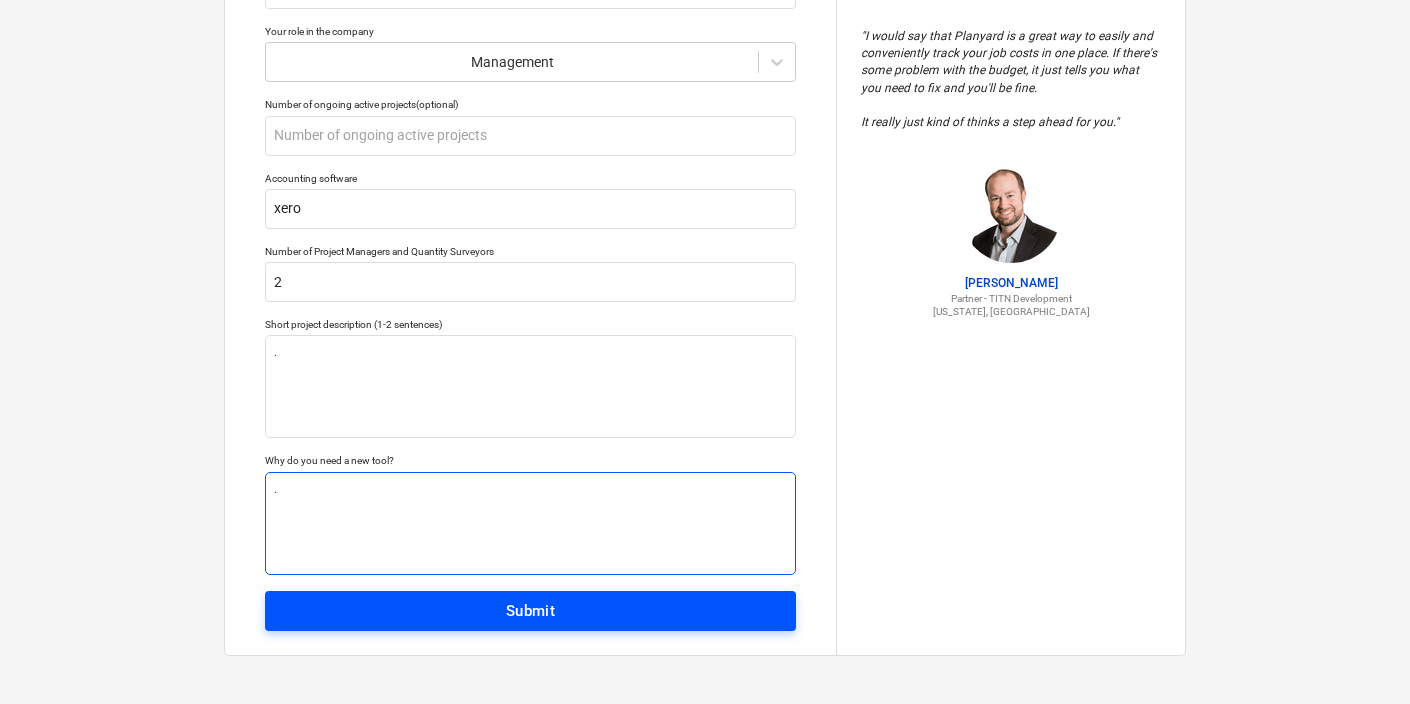 type on "." 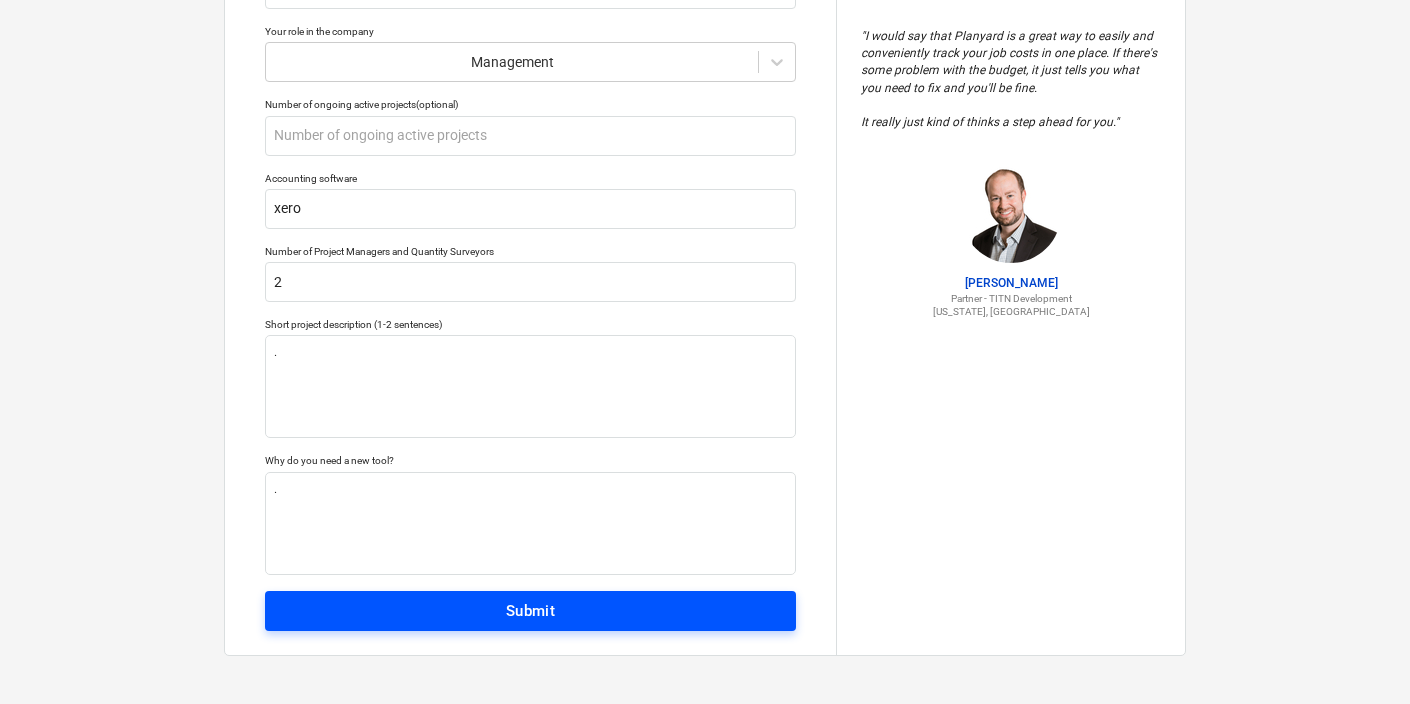click on "Submit" at bounding box center [530, 611] 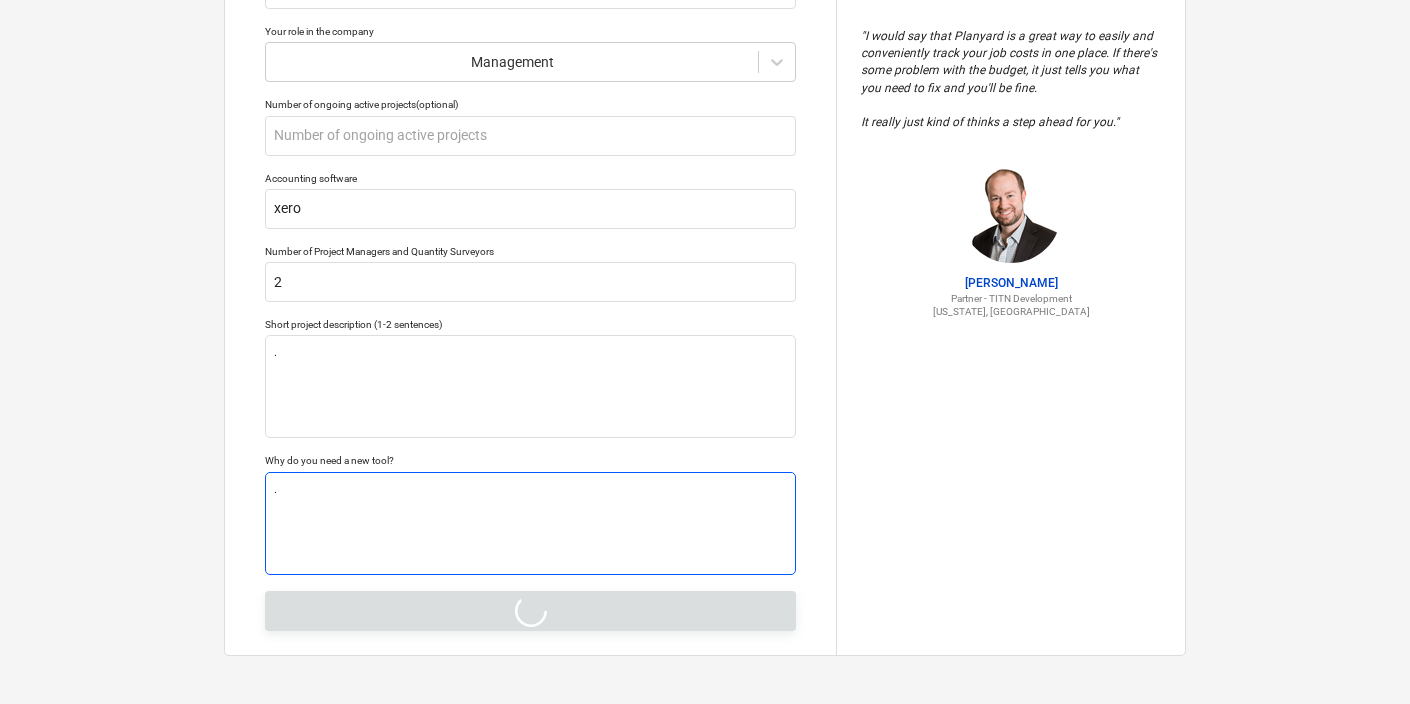 type on "x" 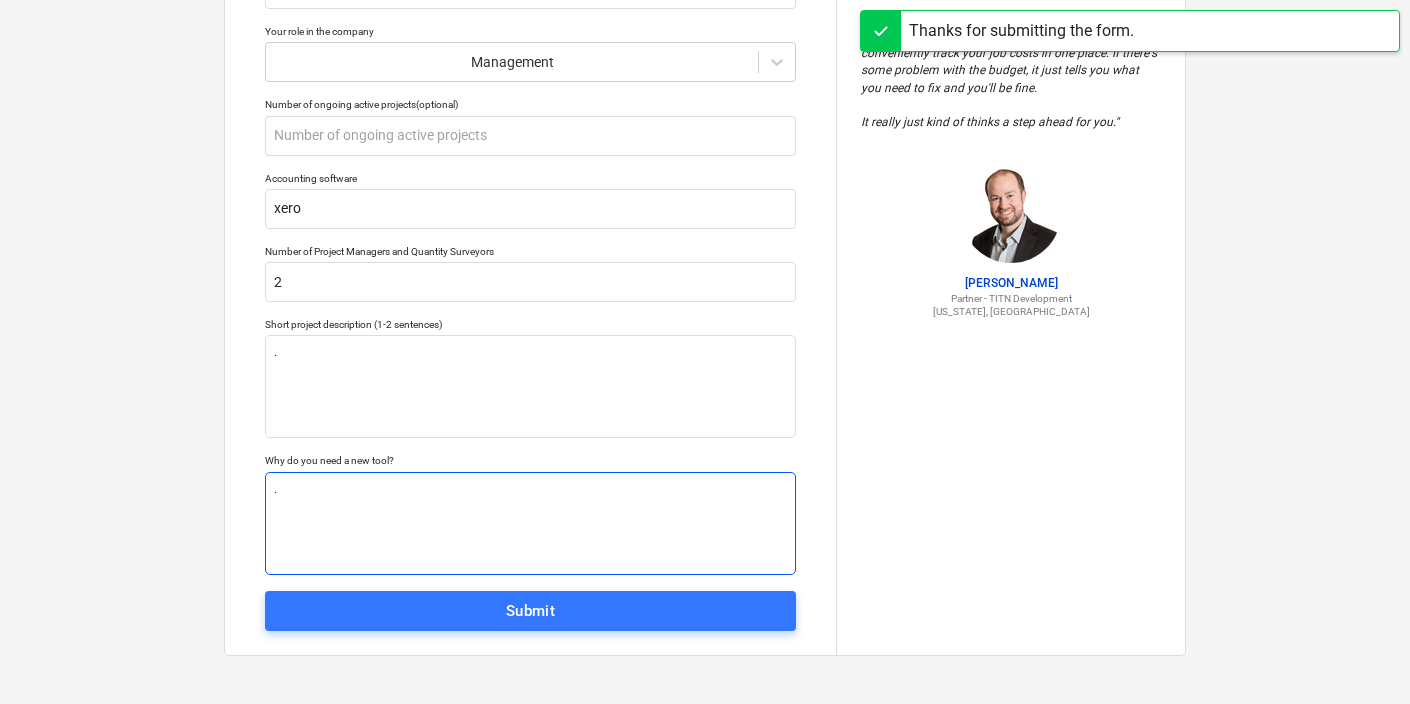 scroll, scrollTop: 0, scrollLeft: 0, axis: both 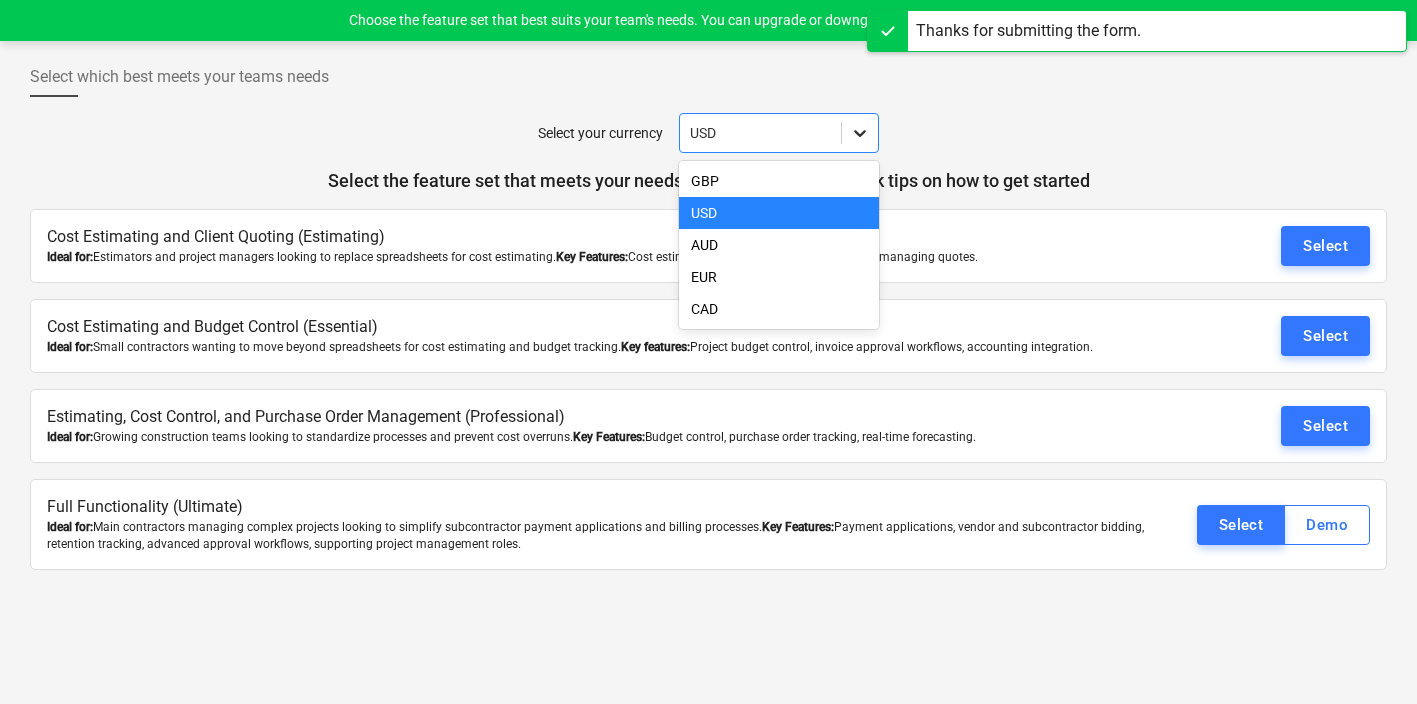 click 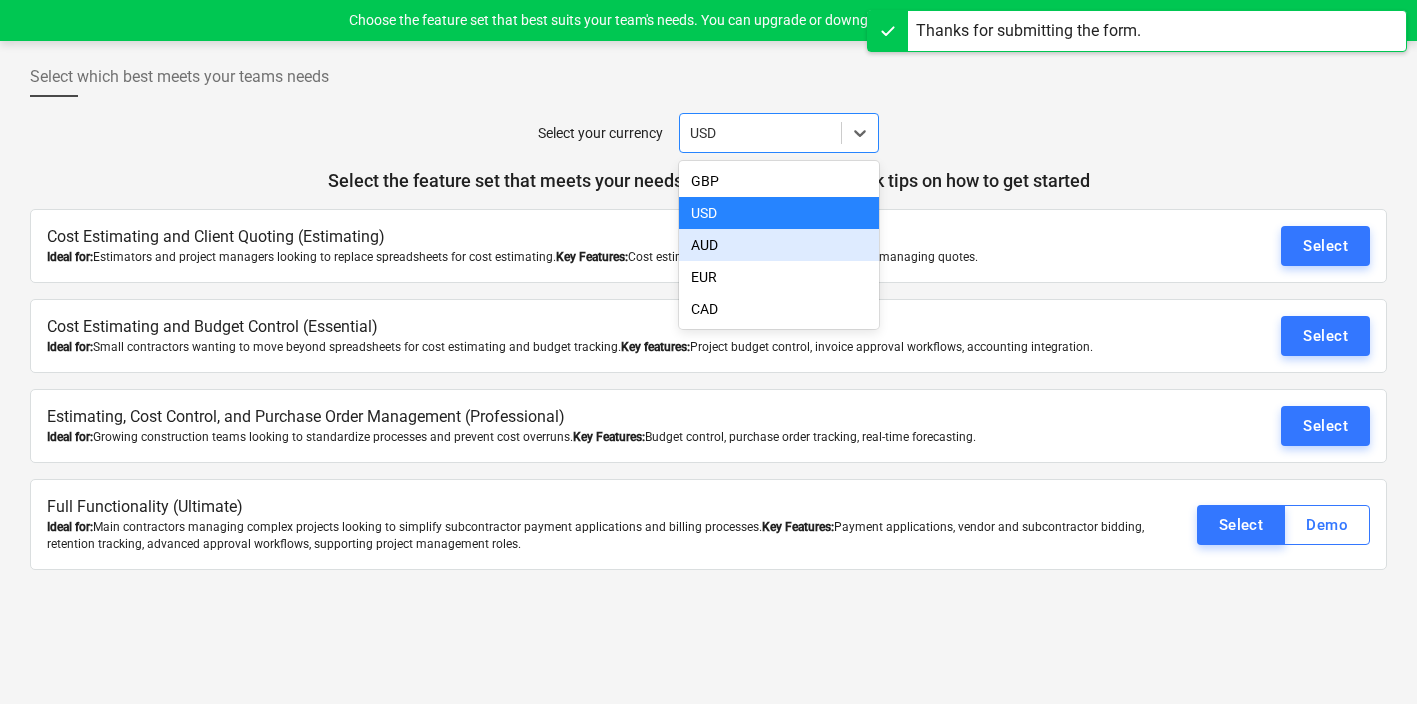 click on "AUD" at bounding box center [779, 245] 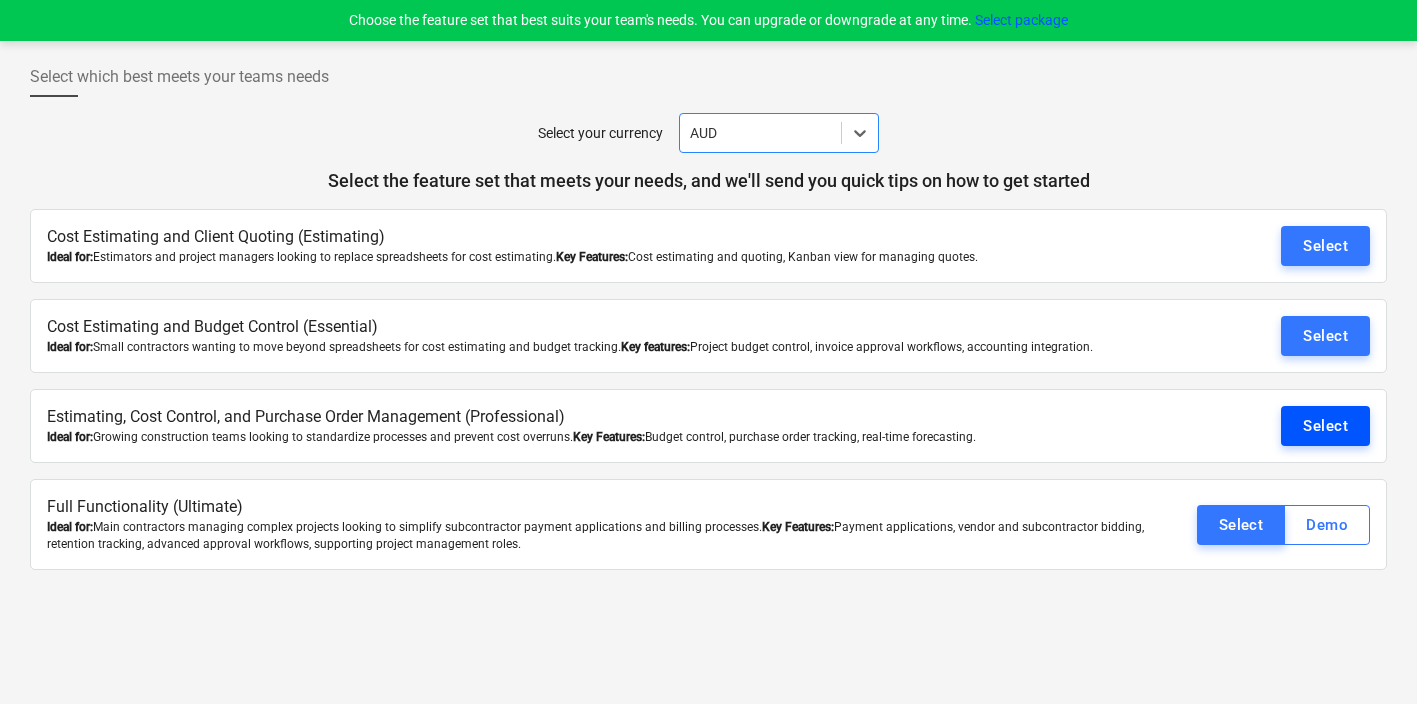 click on "Select" at bounding box center [1325, 426] 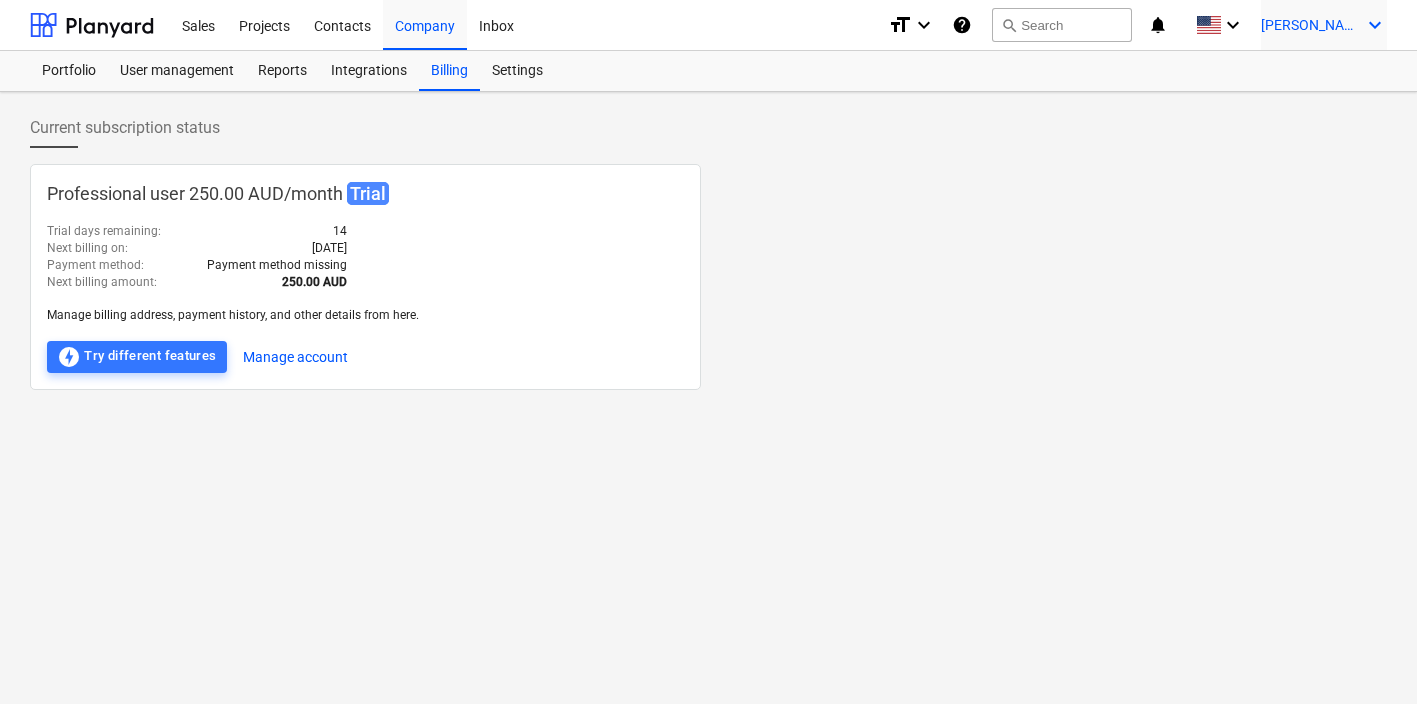 click on "[PERSON_NAME]" at bounding box center (1311, 25) 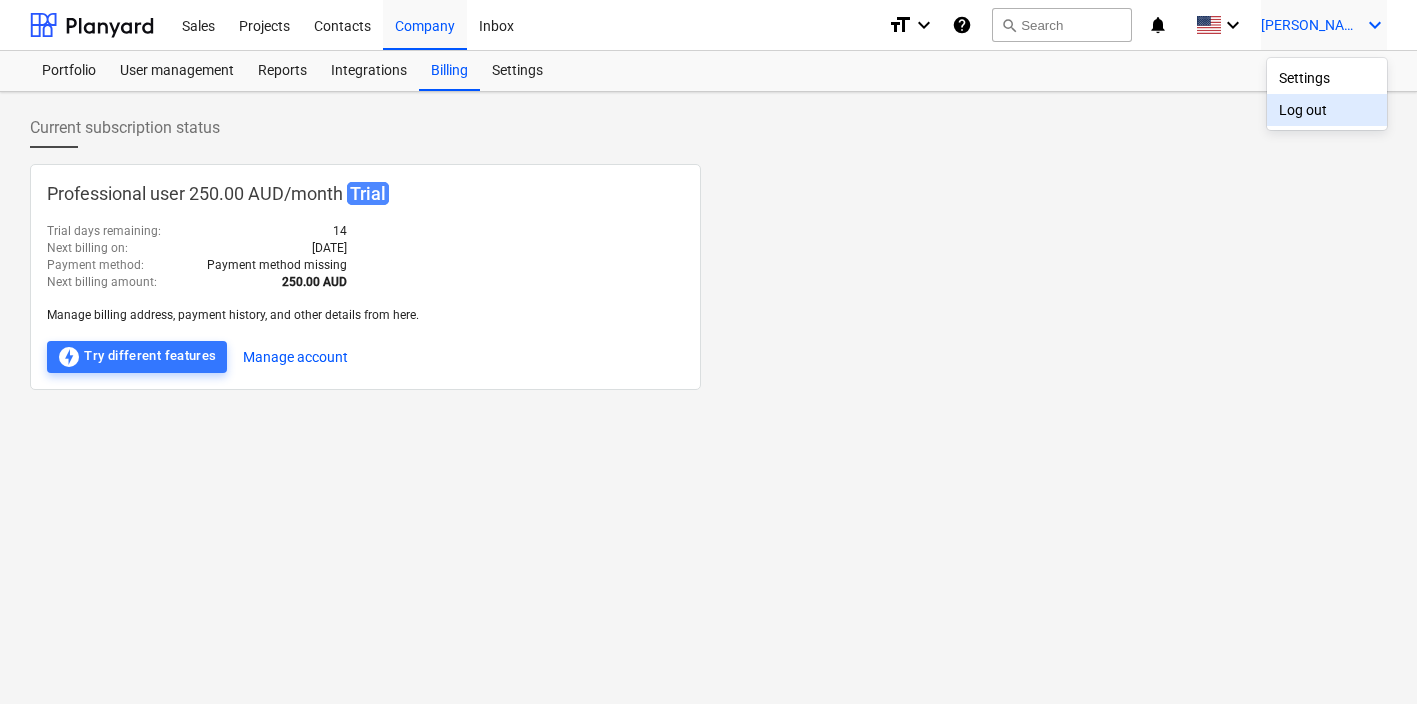 click at bounding box center [708, 352] 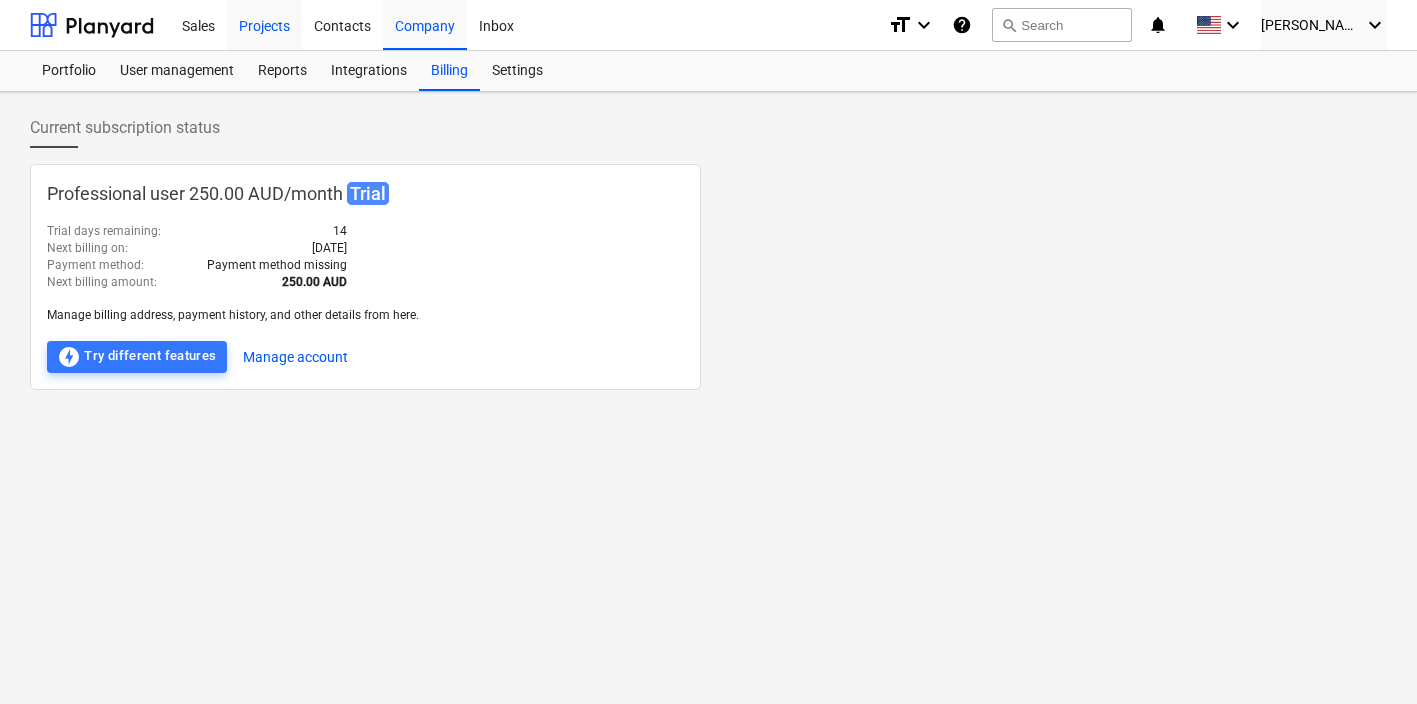 click on "Projects" at bounding box center [264, 24] 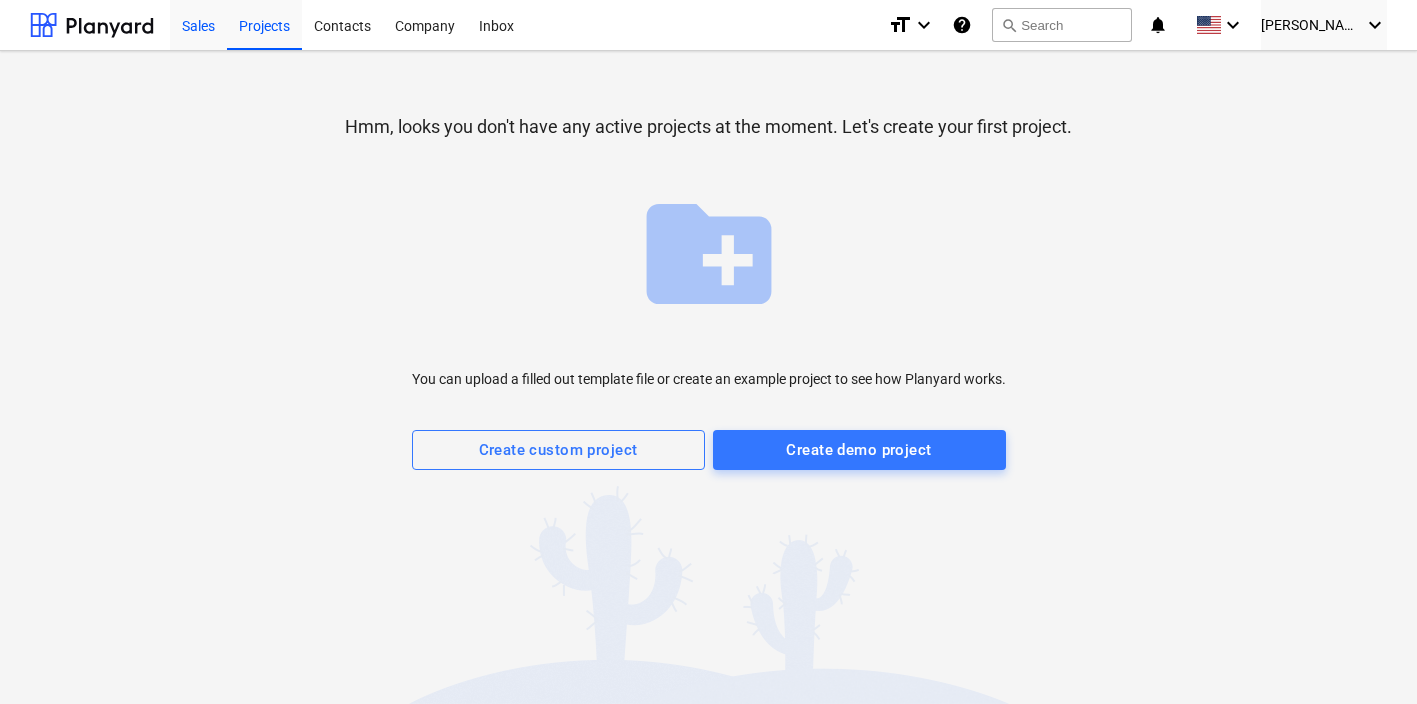 click on "Sales" at bounding box center [198, 24] 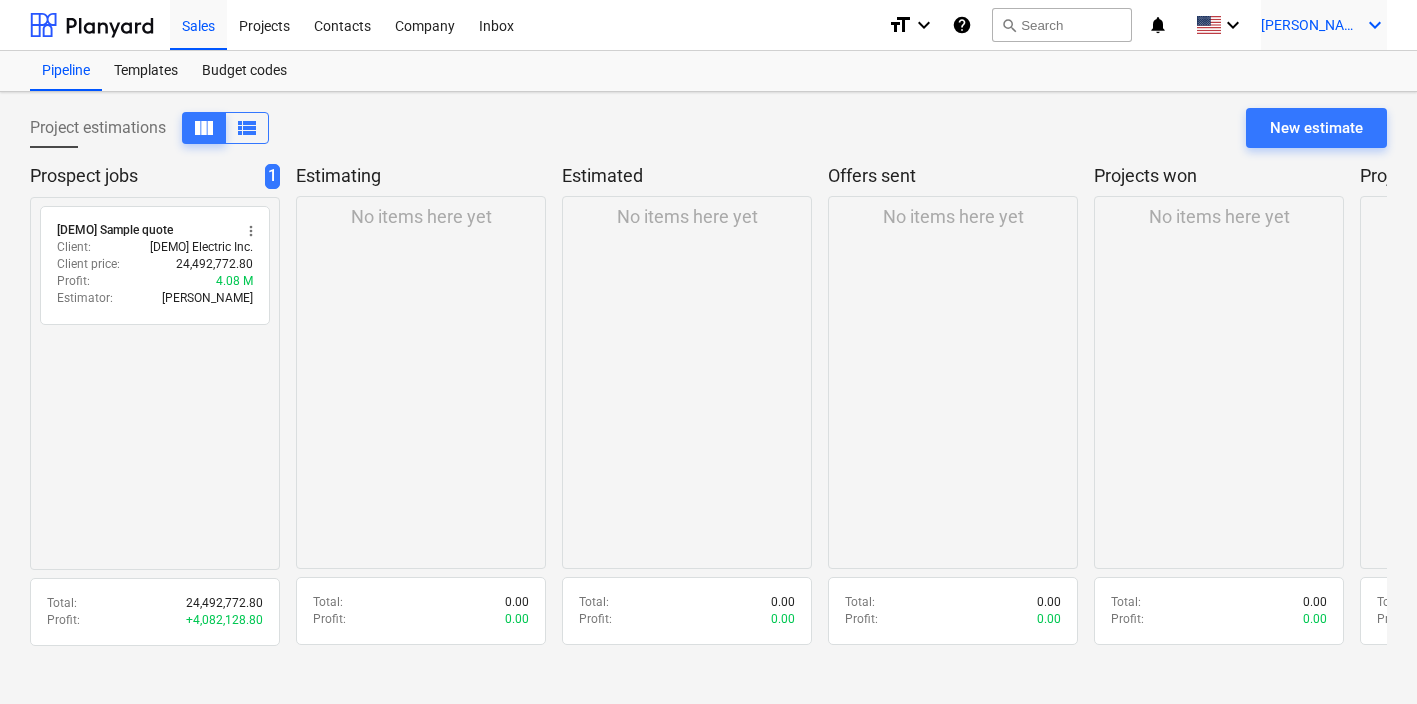 click on "keyboard_arrow_down" at bounding box center [1375, 25] 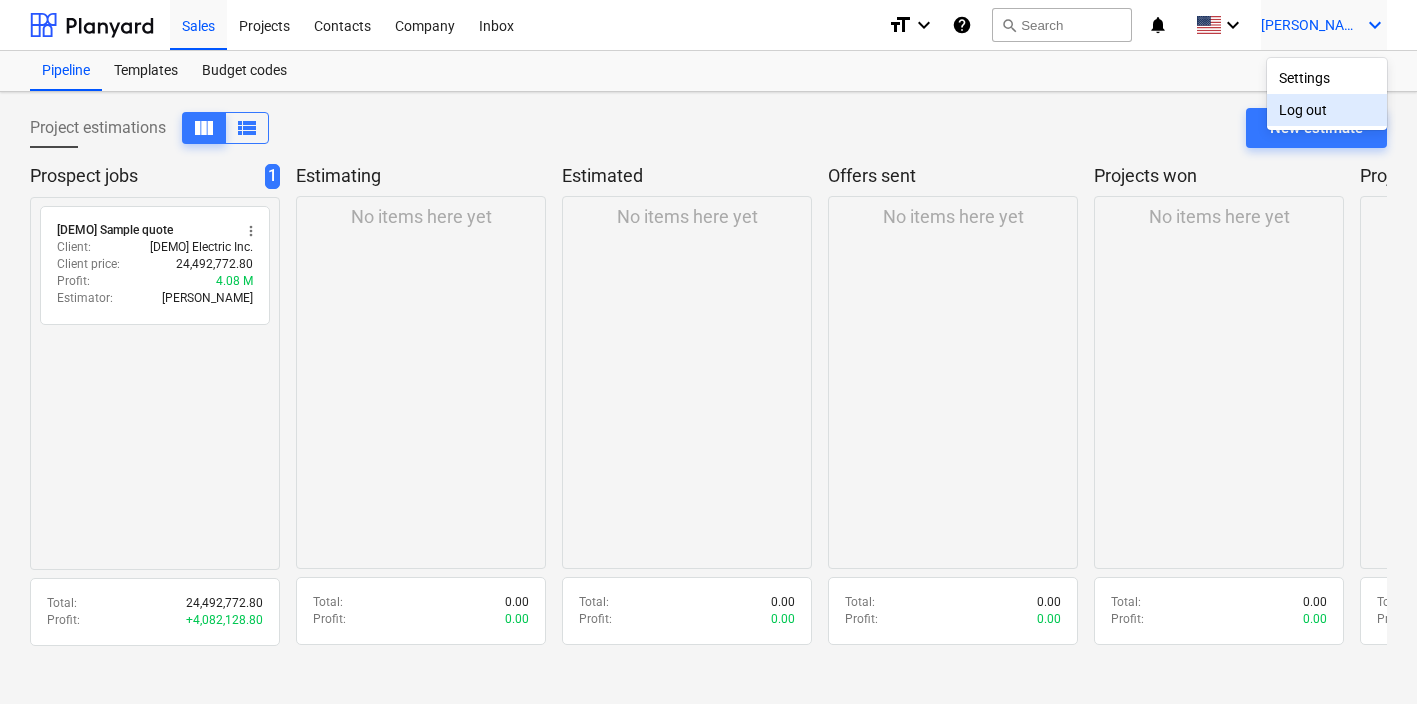 click on "Log out" at bounding box center [1327, 110] 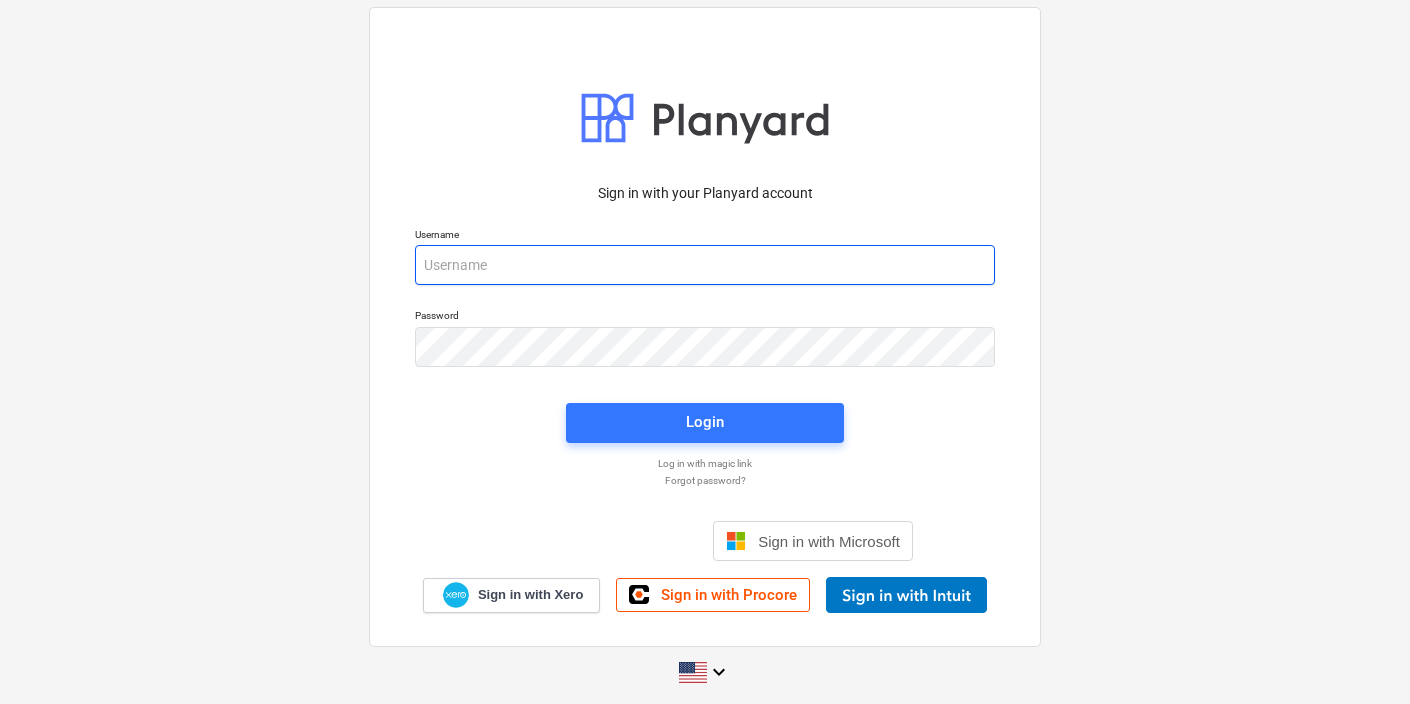 click at bounding box center (705, 265) 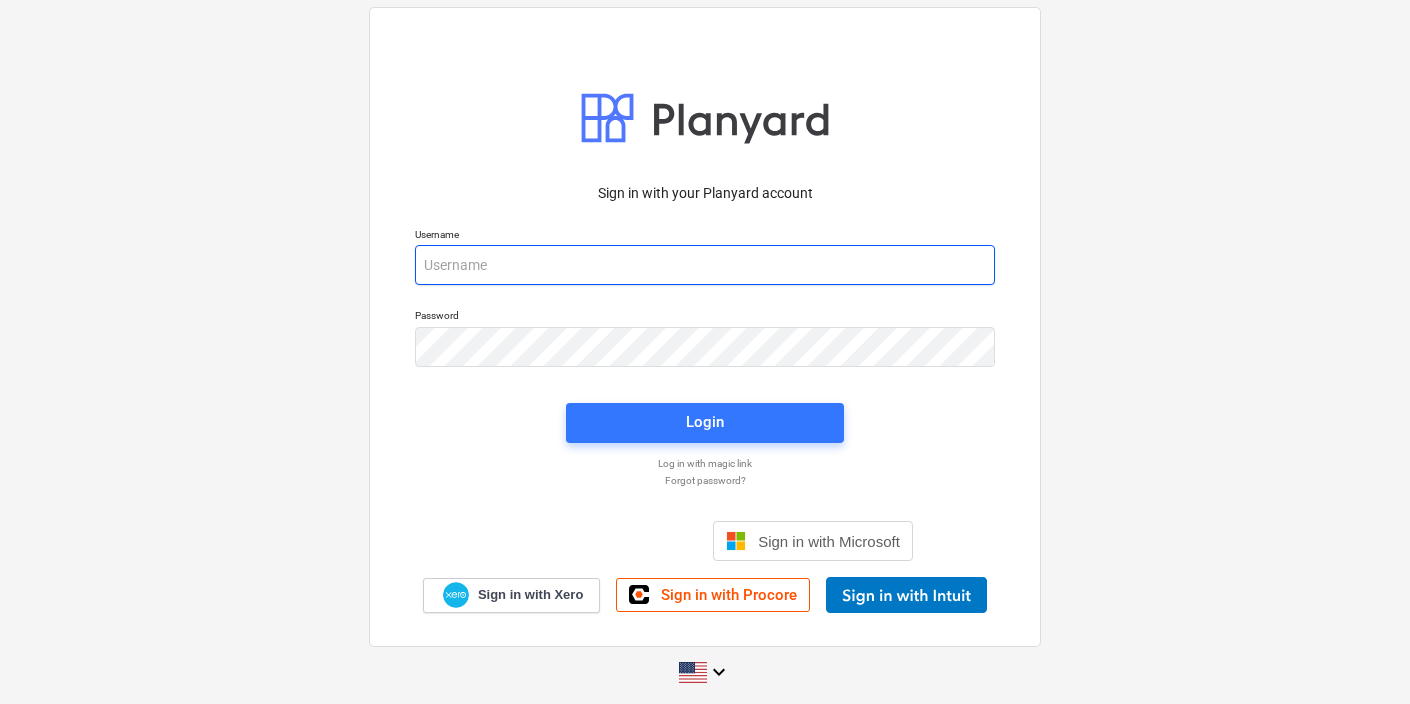 type on "[EMAIL_ADDRESS][DOMAIN_NAME]" 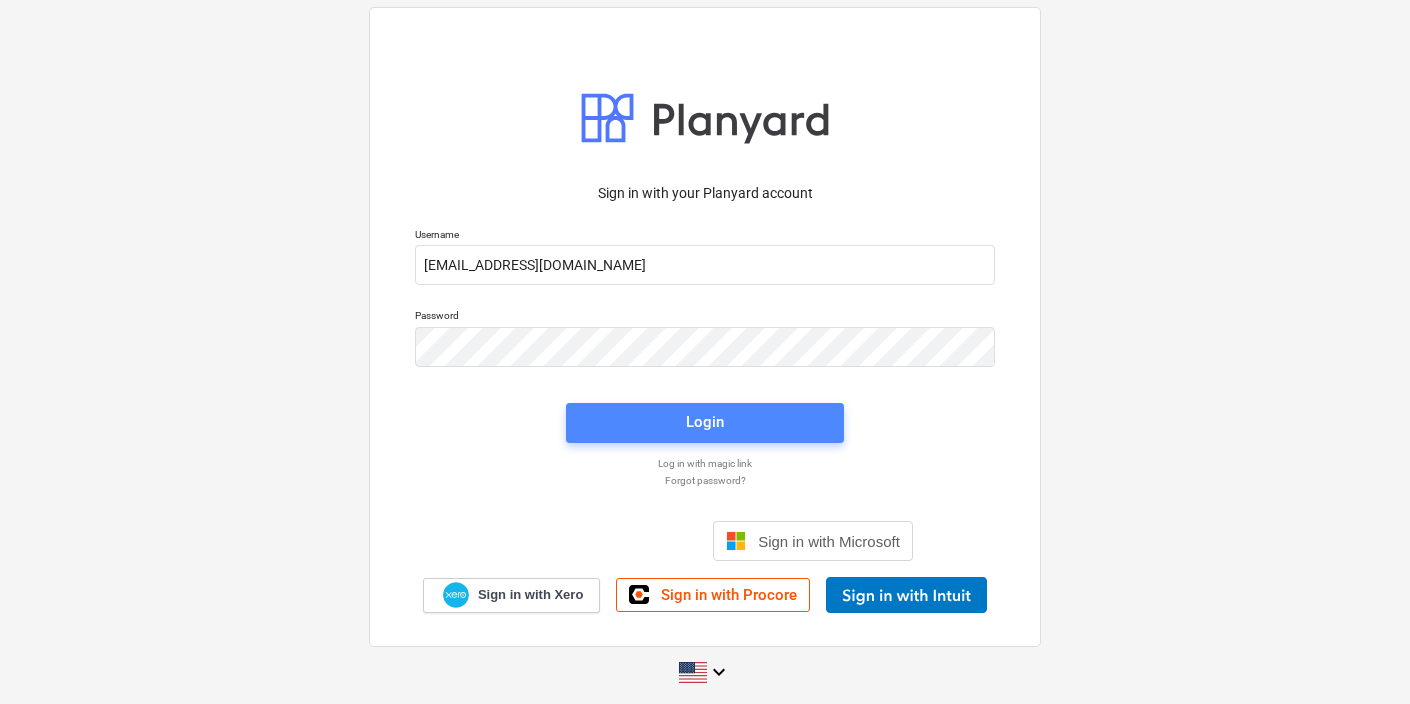 click on "Login" at bounding box center [705, 422] 